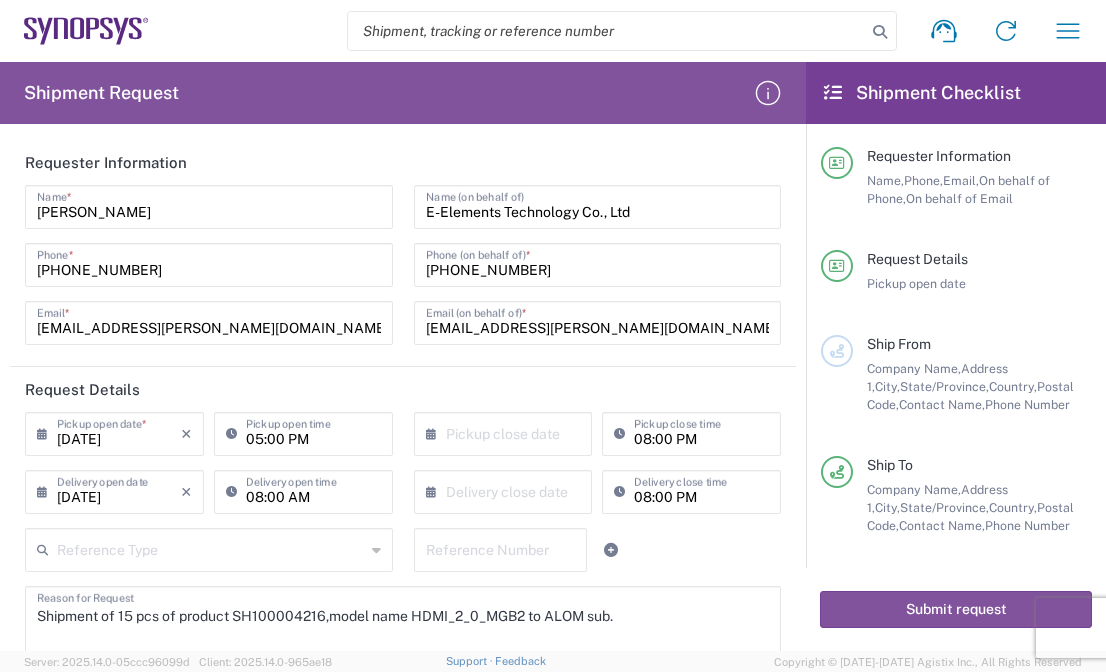 scroll, scrollTop: 0, scrollLeft: 0, axis: both 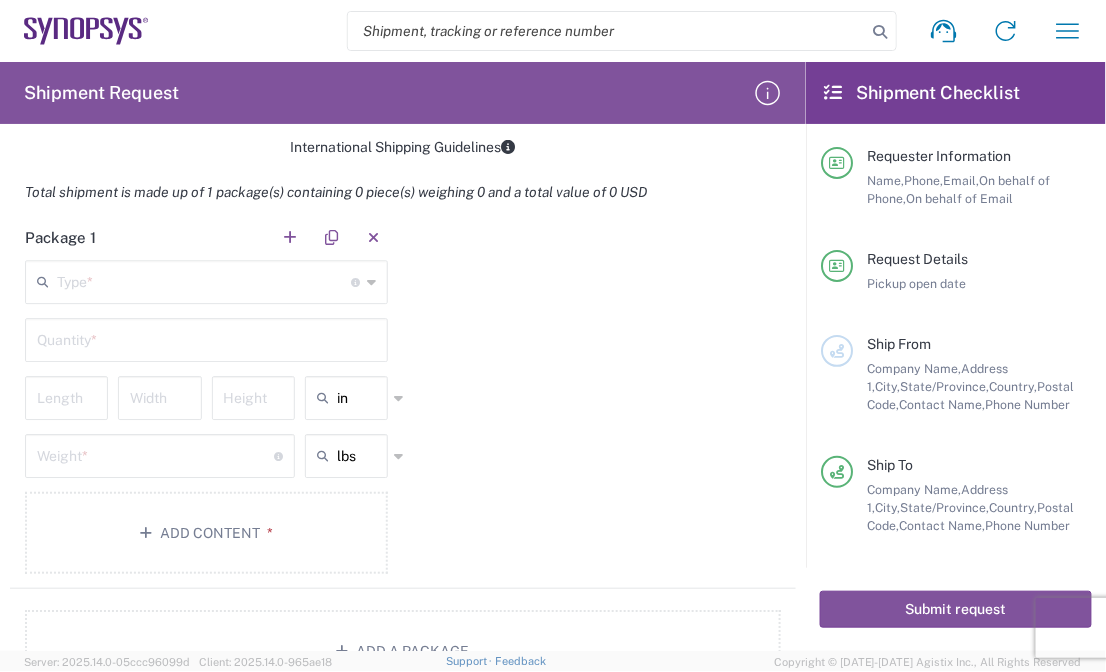 click on "Package 1   Type  * Material used to package goods Bale(s) Basket(s) Bolt(s) Bottle(s) Buckets Bulk Bundle(s) Can(s) Cardboard Box(es) Carton(s) Case(s) Cask(s) Crate(s) Crating Bid Required Cylinder(s) Drum(s) (Fiberboard) Drum(s) (Metal) Drum(s) (Plastic) Envelope Large Box Loose Agricultrural Product Medium Box Naked Cargo (UnPackaged) Pail(s) PAK Pallet(s) Oversized (Not Stackable) Pallet(s) Oversized (Stackable) Pallet(s) Standard (Not Stackable) Pallet(s) Standard (Stackable) Rack Roll(s) Skid(s) Slipsheet Small Box Tube Vendor Packaging Xtreme Half Stack Your Packaging  Quantity  *  Length   Width   Height  in in cm ft  Weight  * Total weight of package(s) in pounds or kilograms lbs lbs kgs Add Content *" 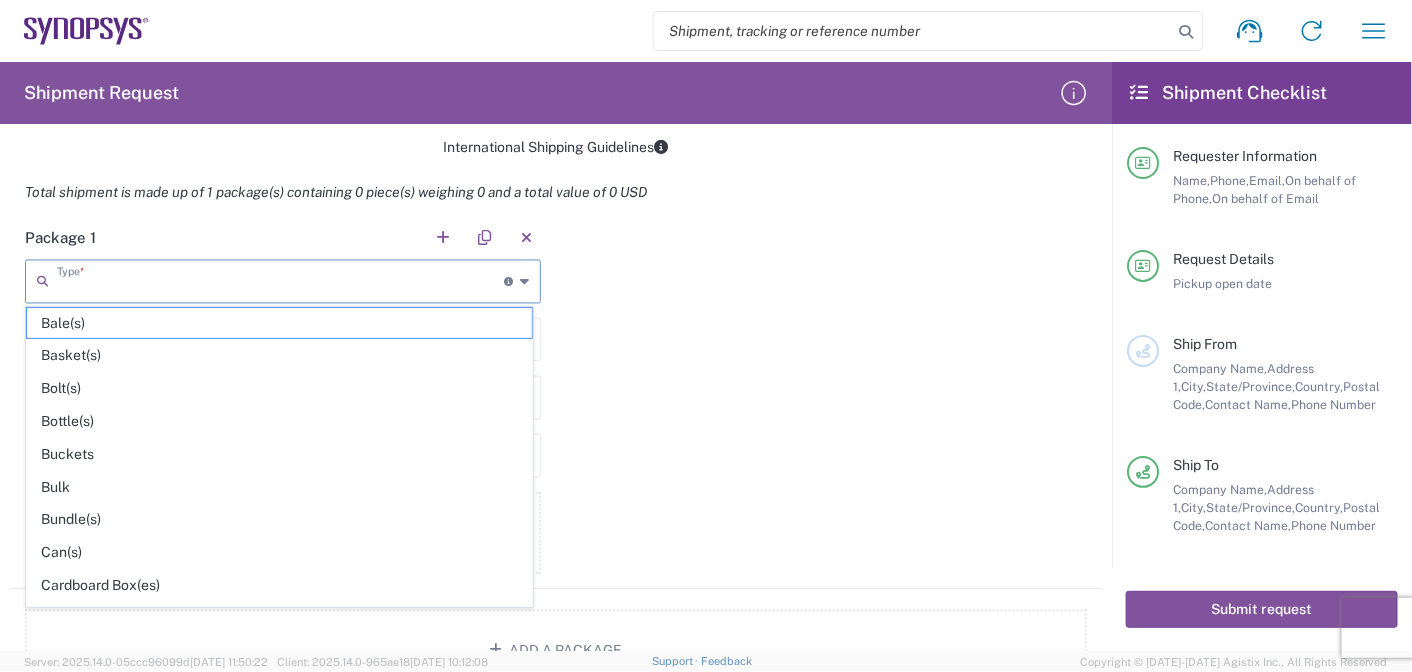 click at bounding box center (280, 280) 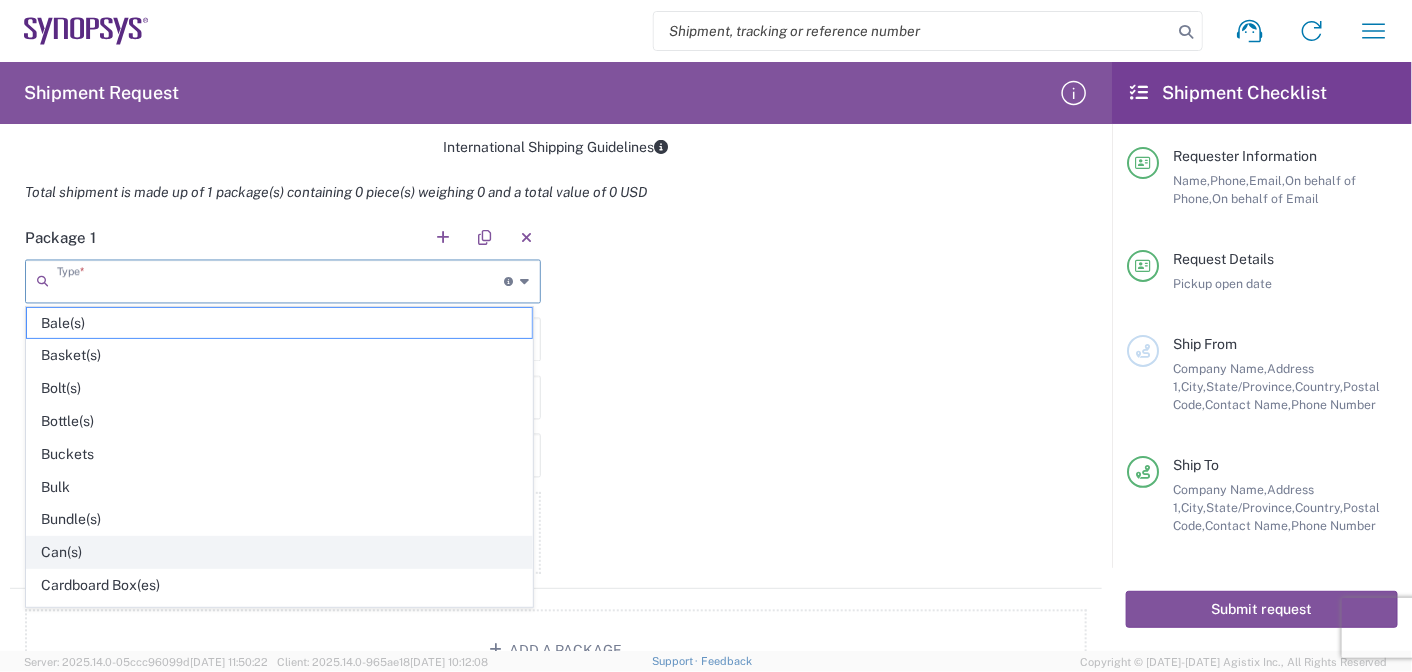 click on "Can(s)" 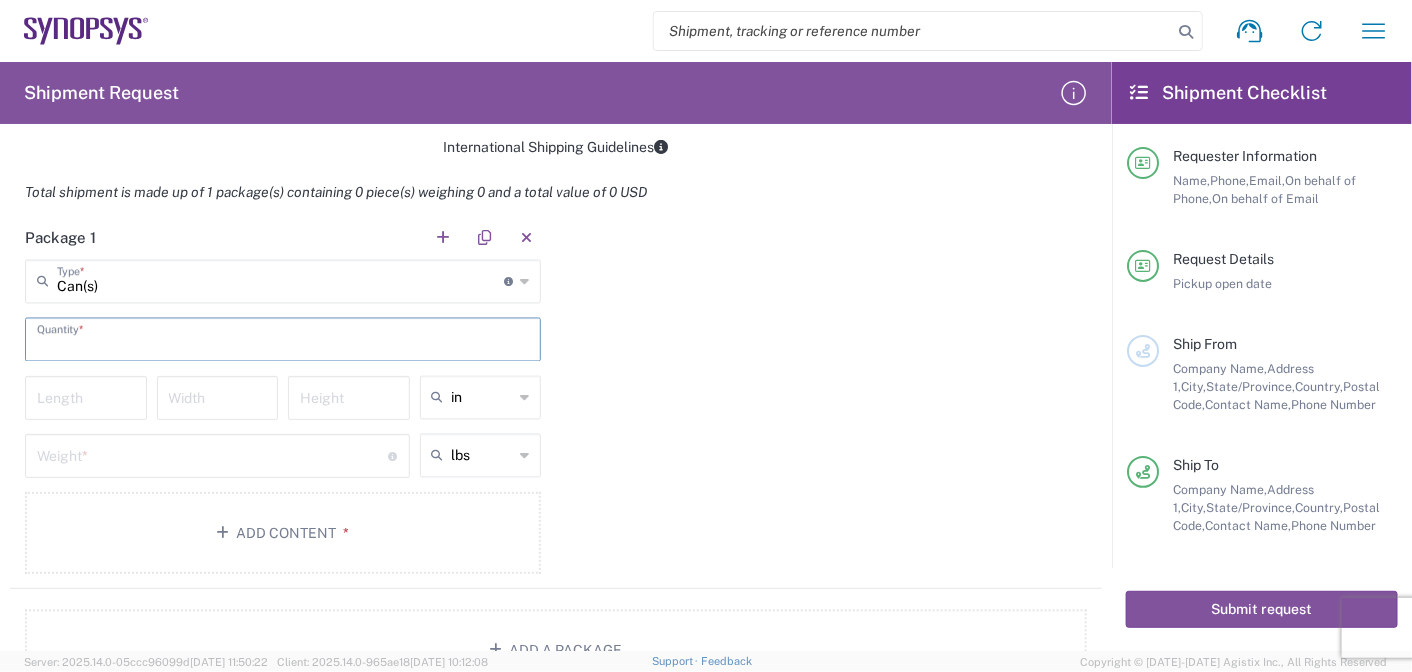 click at bounding box center (283, 338) 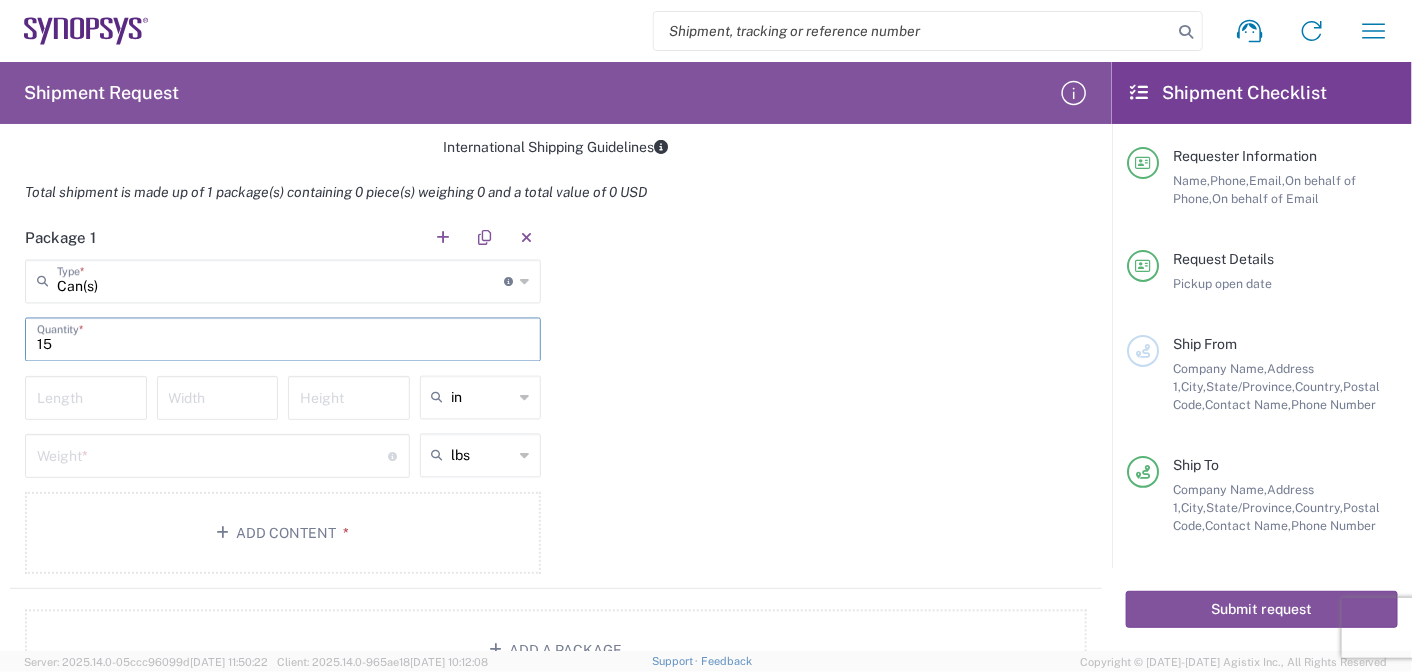 click on "15" at bounding box center (283, 338) 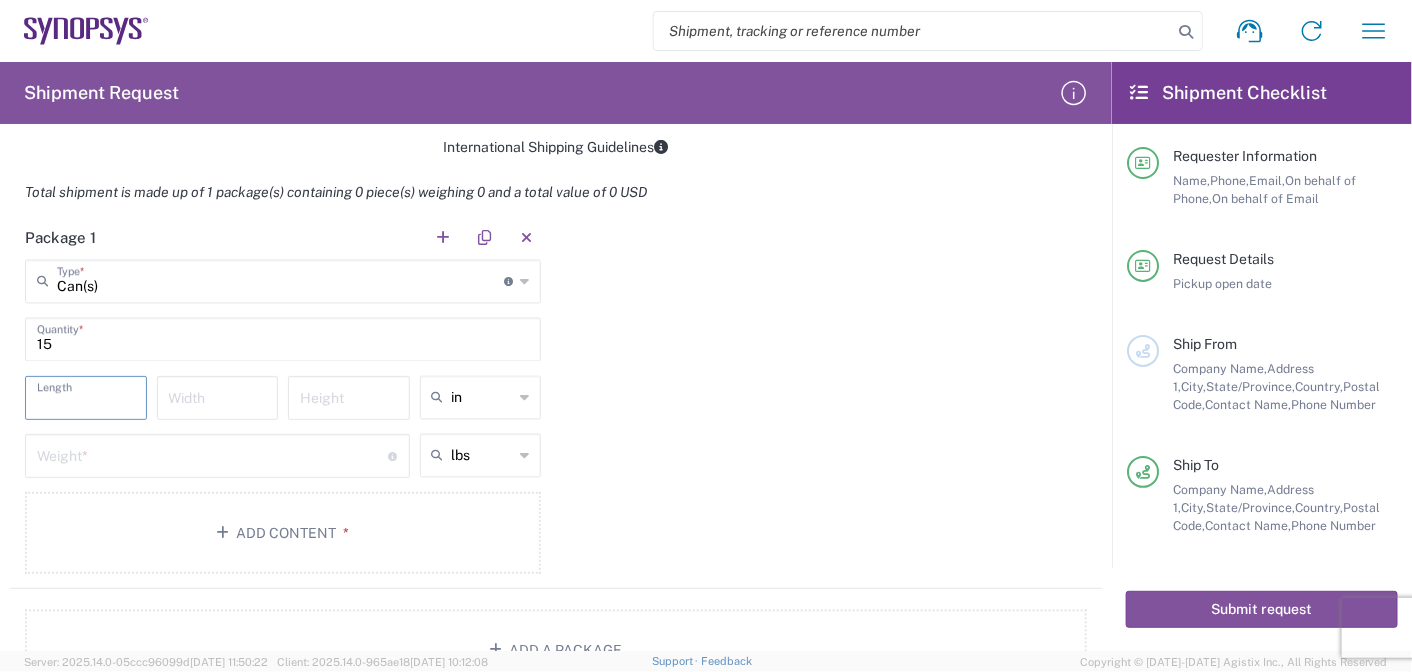 click at bounding box center [86, 396] 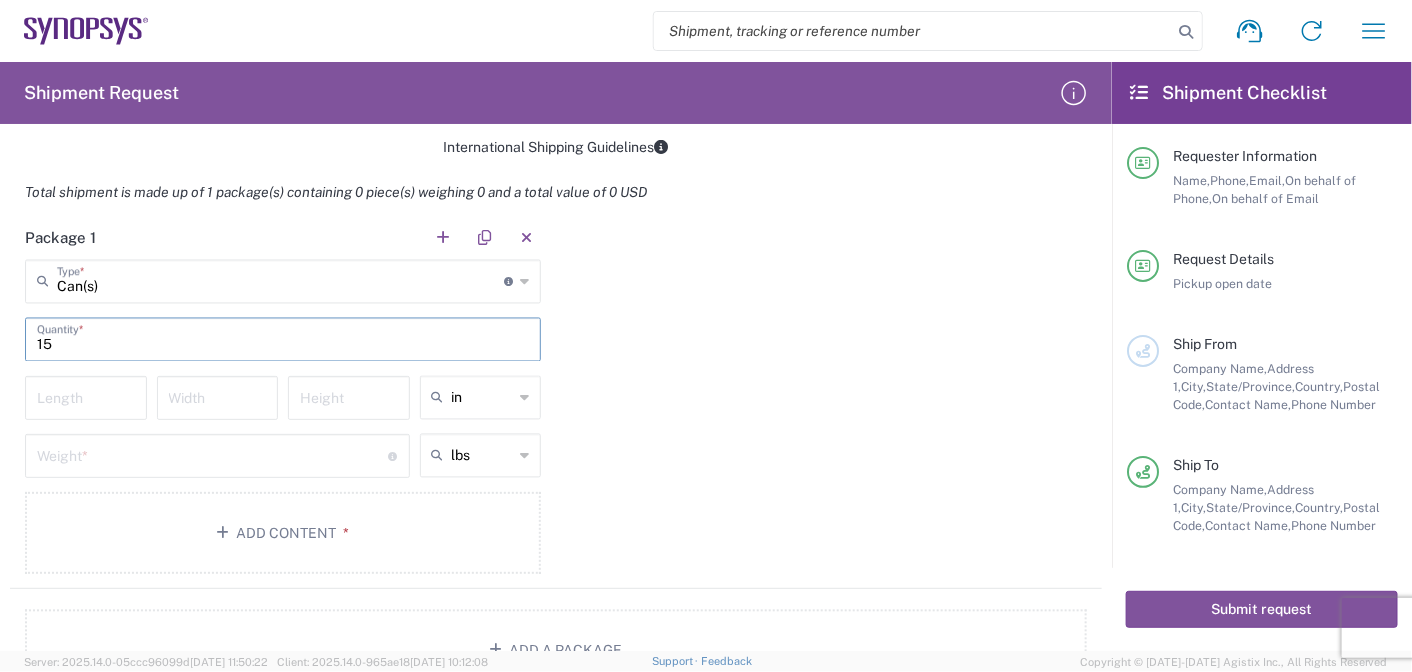 drag, startPoint x: 109, startPoint y: 350, endPoint x: 0, endPoint y: 300, distance: 119.92081 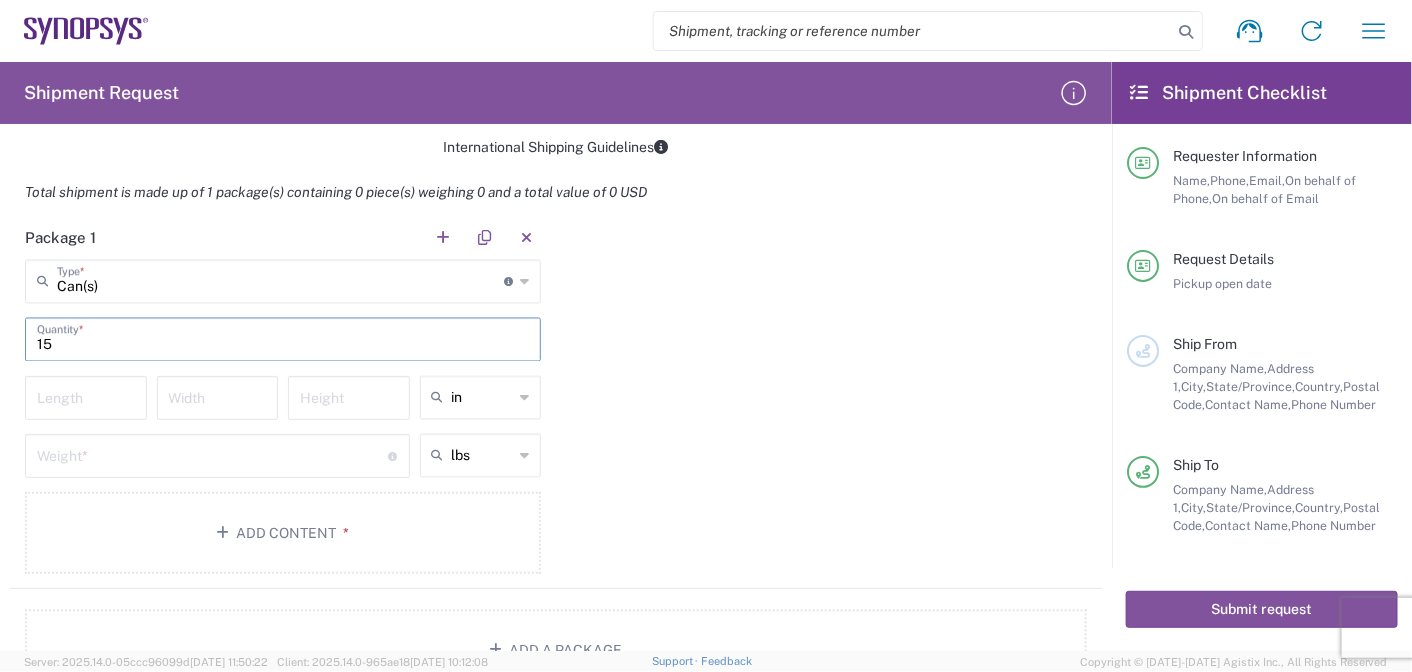click on "15" at bounding box center [283, 338] 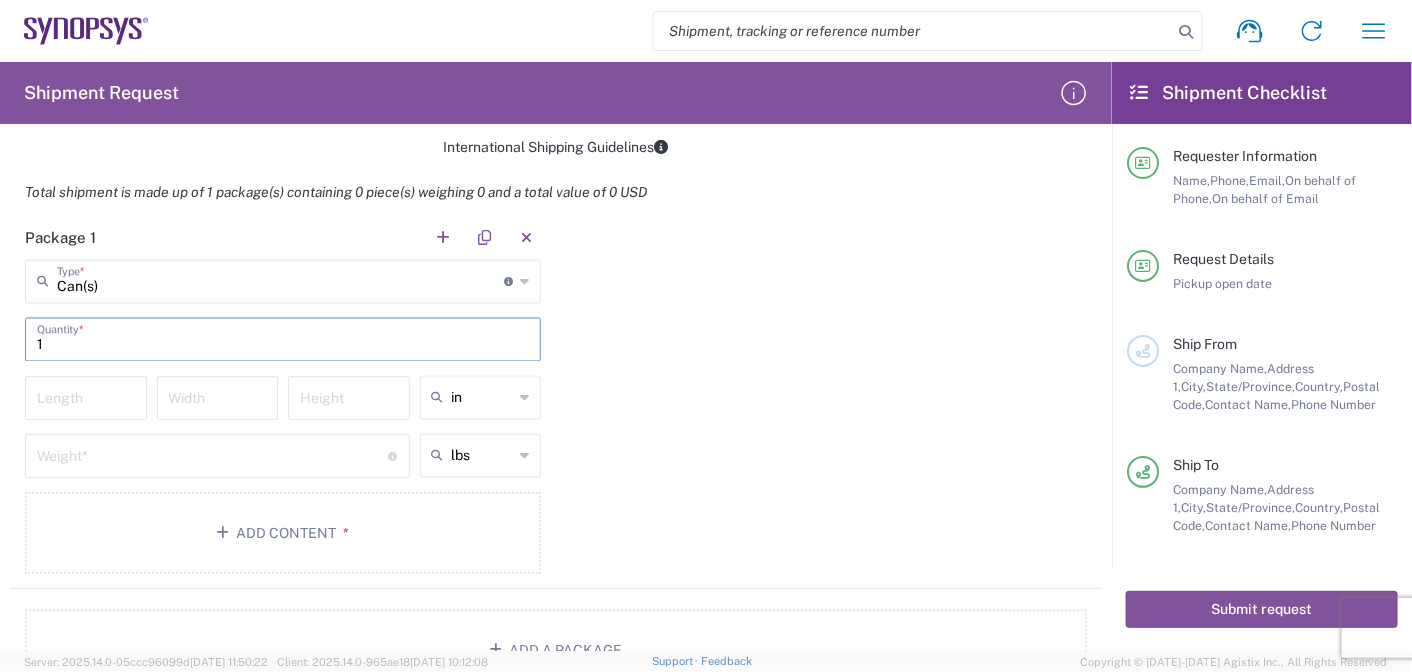 type on "1" 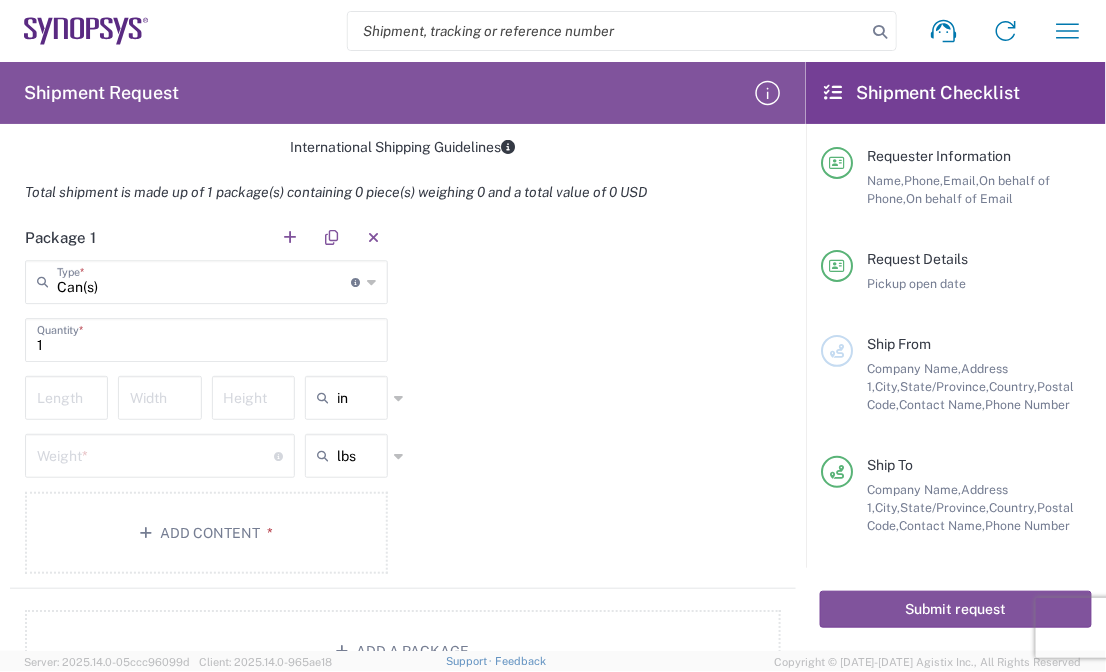click on "Package 1  Can(s)  Type  * Material used to package goods Bale(s) Basket(s) Bolt(s) Bottle(s) Buckets Bulk Bundle(s) Can(s) Cardboard Box(es) Carton(s) Case(s) Cask(s) Crate(s) Crating Bid Required Cylinder(s) Drum(s) (Fiberboard) Drum(s) (Metal) Drum(s) (Plastic) Envelope Large Box Loose Agricultrural Product Medium Box Naked Cargo (UnPackaged) Pail(s) PAK Pallet(s) Oversized (Not Stackable) Pallet(s) Oversized (Stackable) Pallet(s) Standard (Not Stackable) Pallet(s) Standard (Stackable) Rack Roll(s) Skid(s) Slipsheet Small Box Tube Vendor Packaging Xtreme Half Stack Your Packaging 1  Quantity  *  Length   Width   Height  in in cm ft  Weight  * Total weight of package(s) in pounds or kilograms lbs lbs kgs Add Content *" 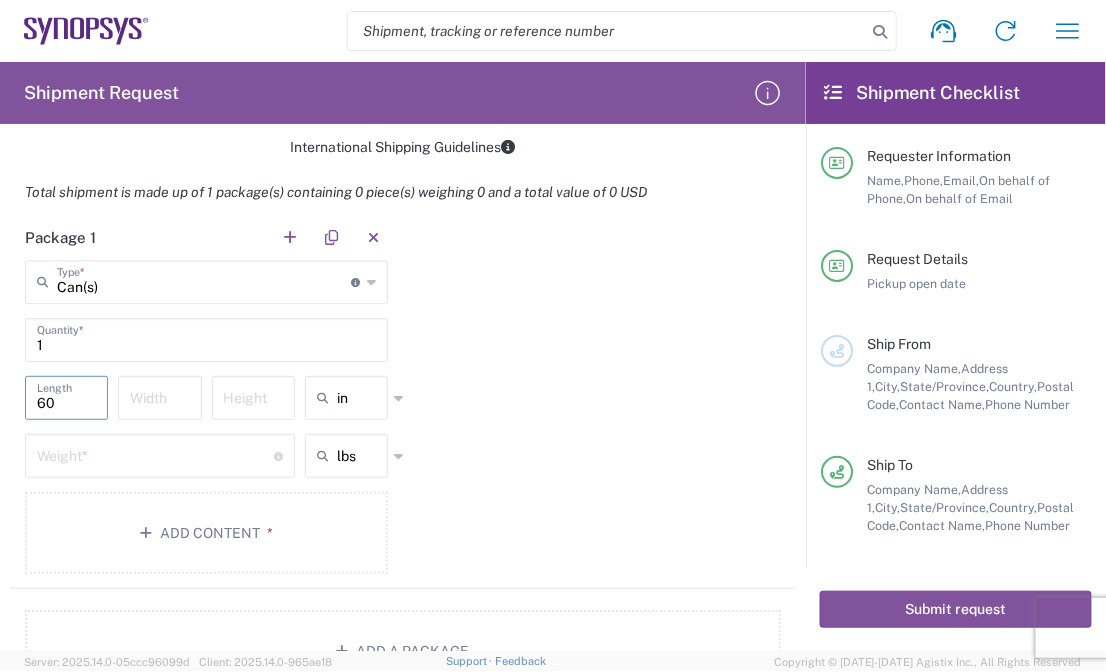 type on "60" 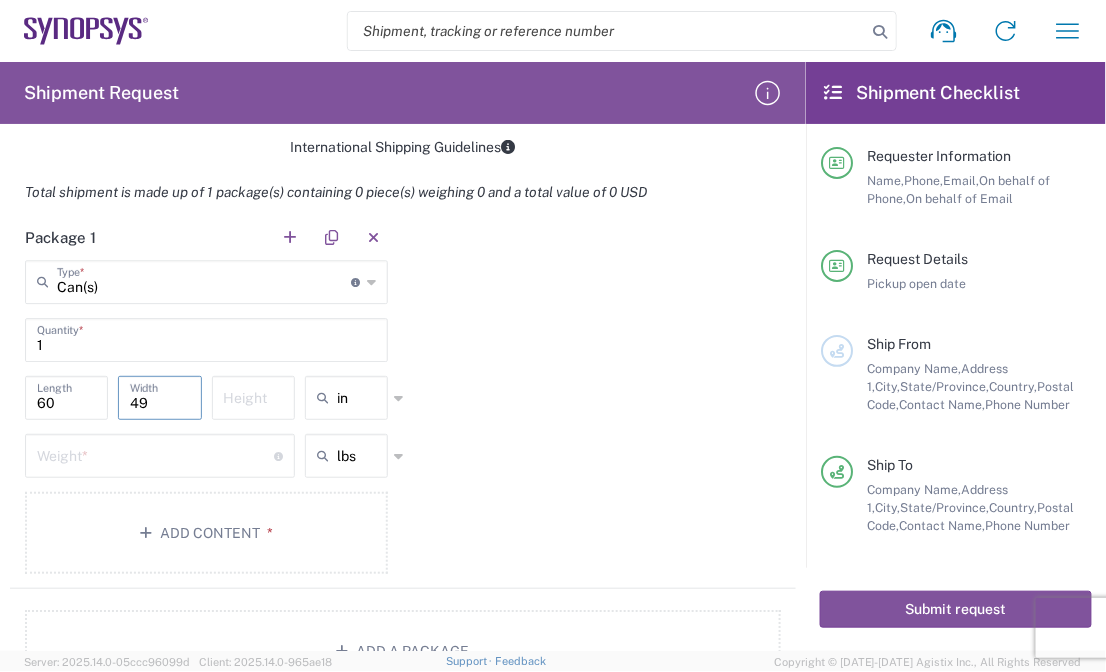 type on "49" 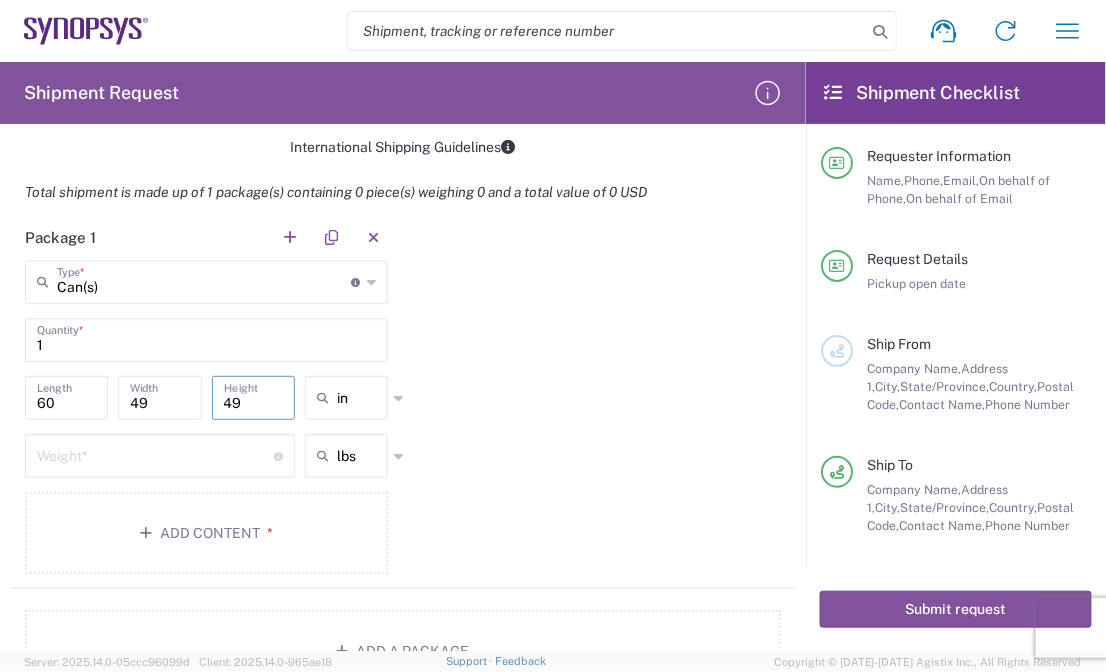 type on "49" 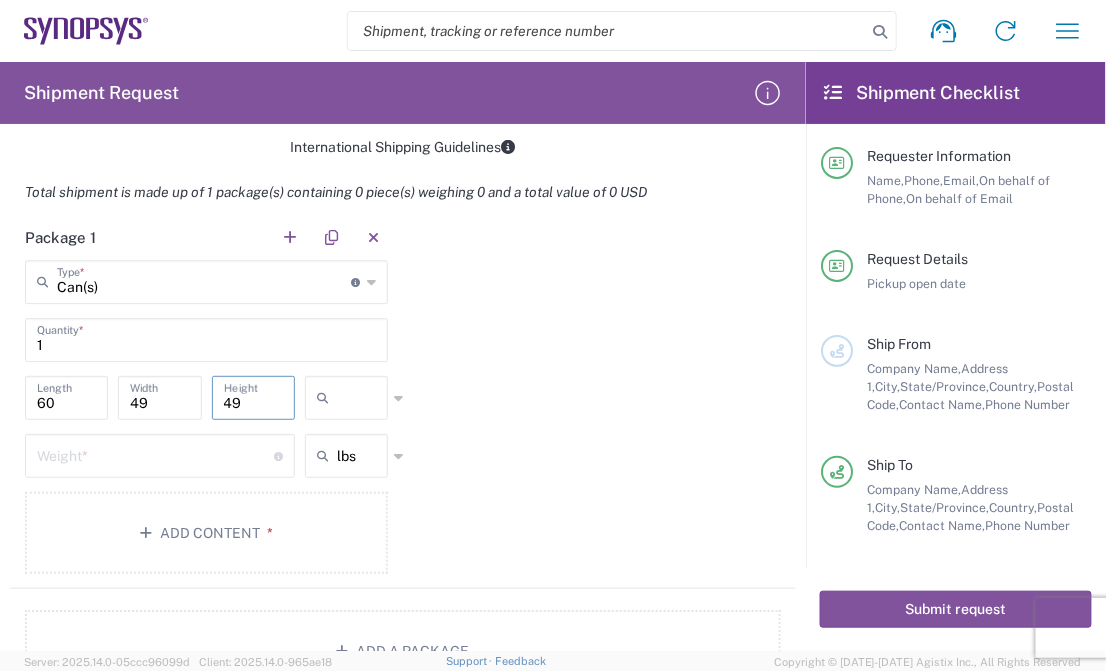 click at bounding box center [362, 398] 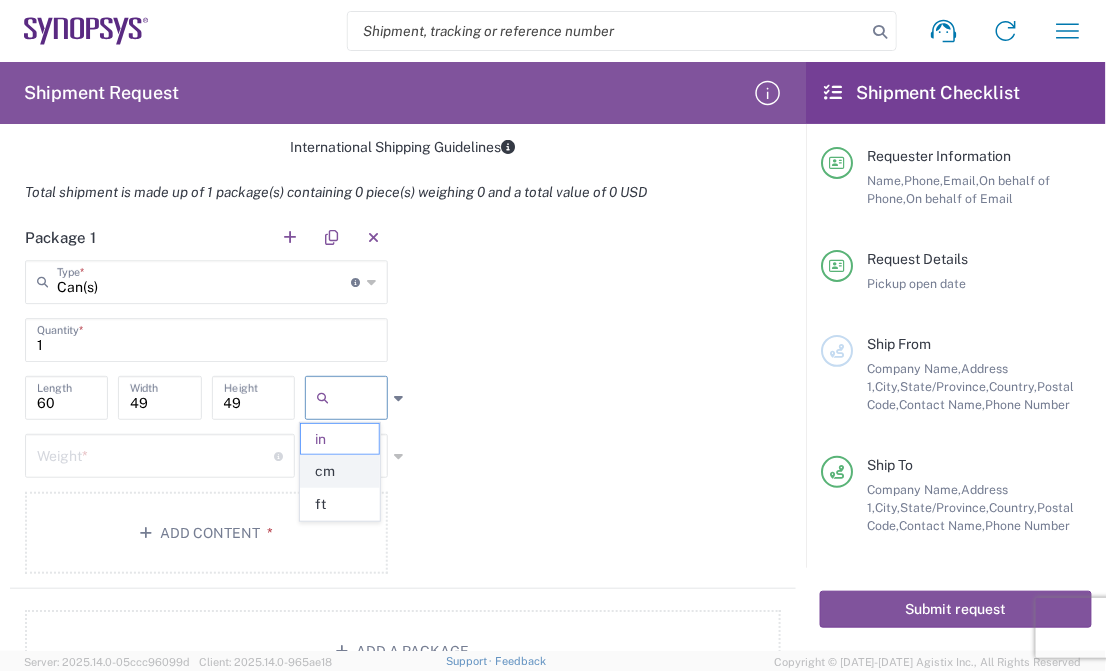 click on "cm" 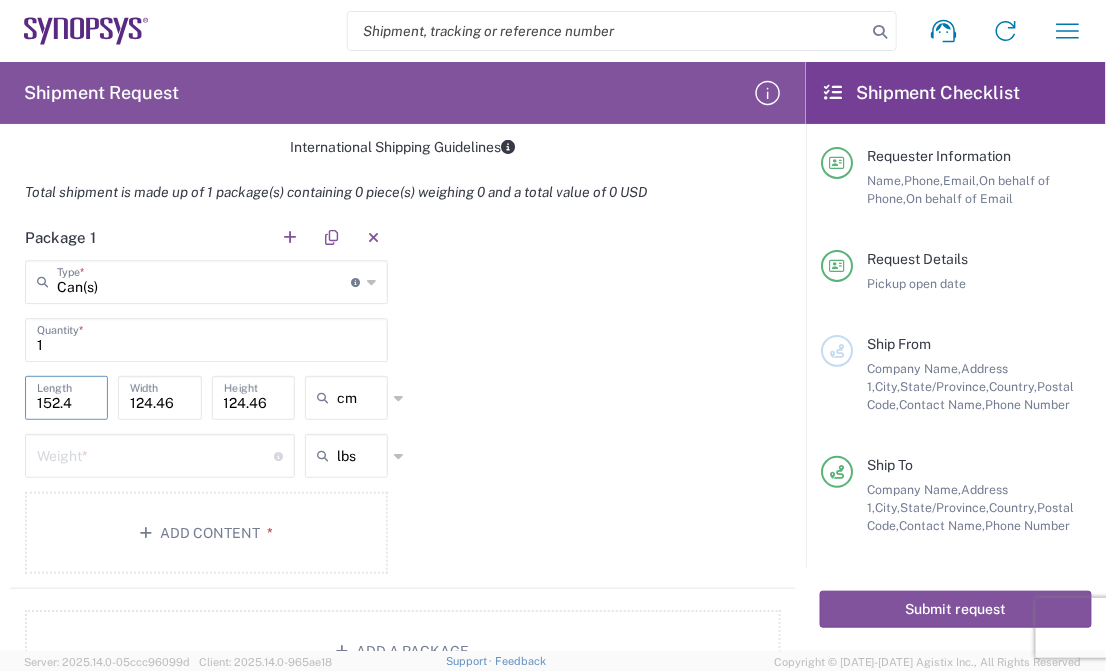 drag, startPoint x: 98, startPoint y: 400, endPoint x: -2, endPoint y: 373, distance: 103.58089 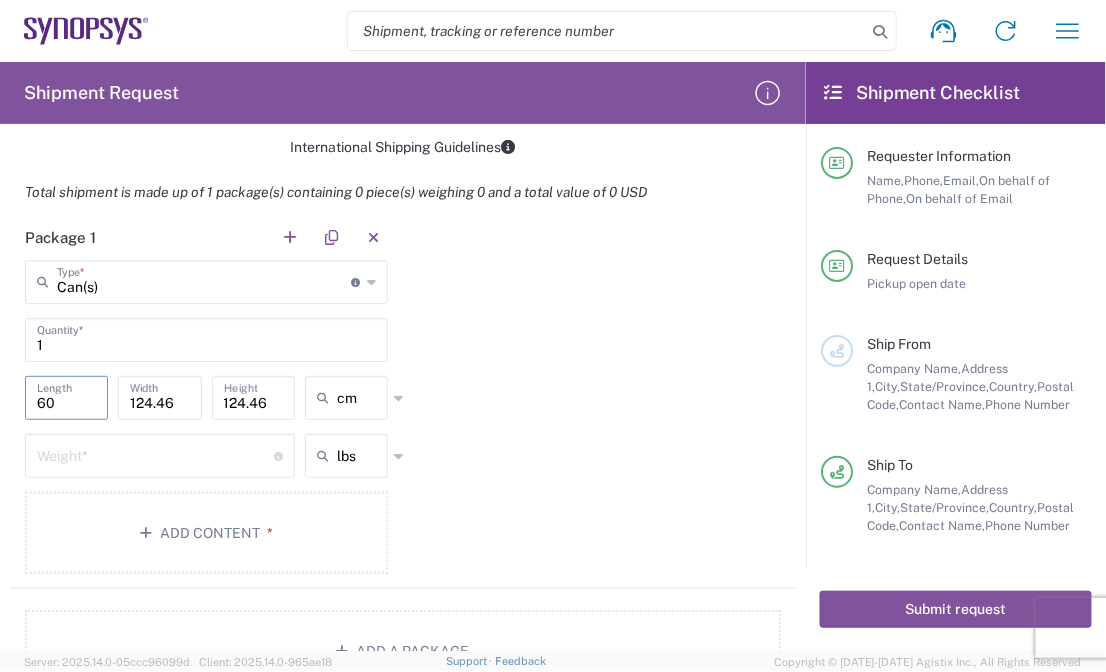 type on "60" 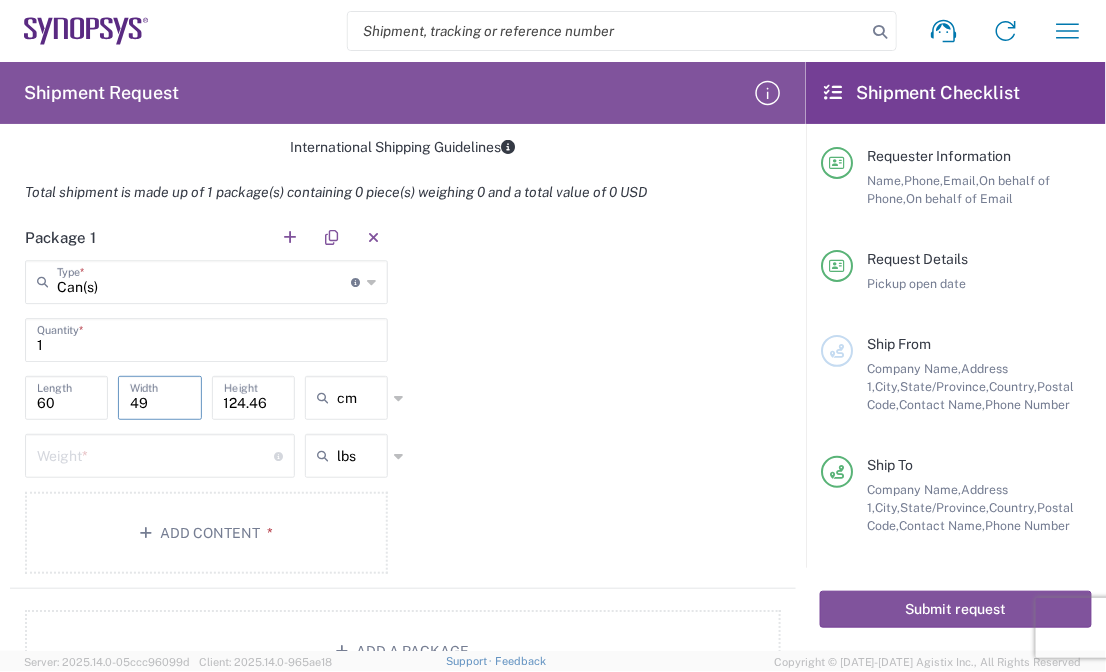 type on "49" 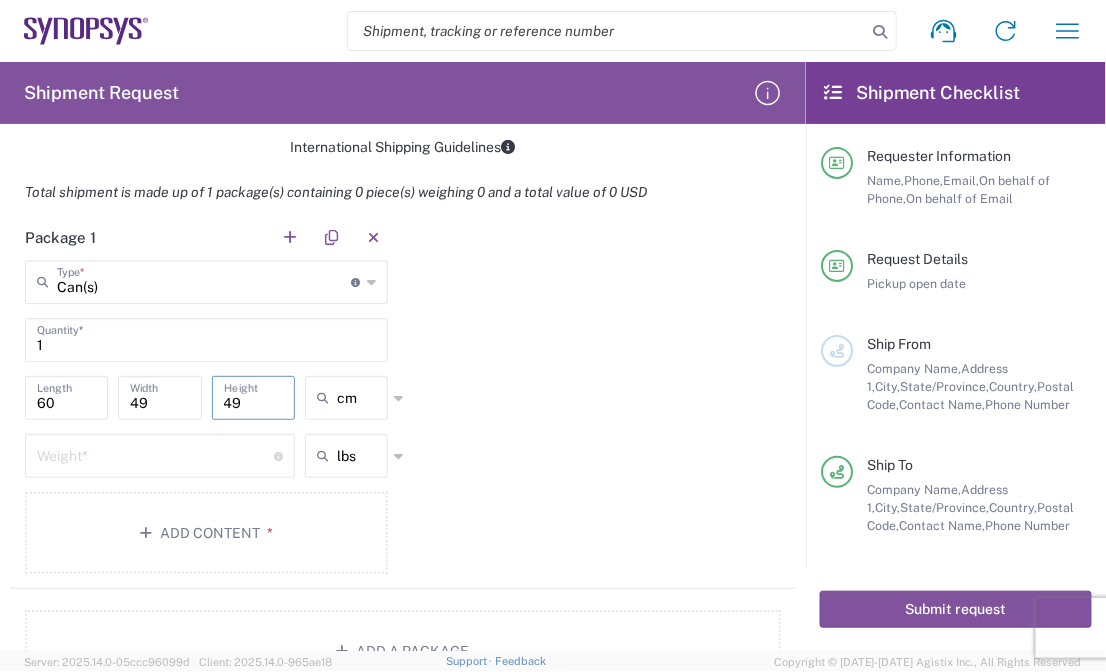 type on "49" 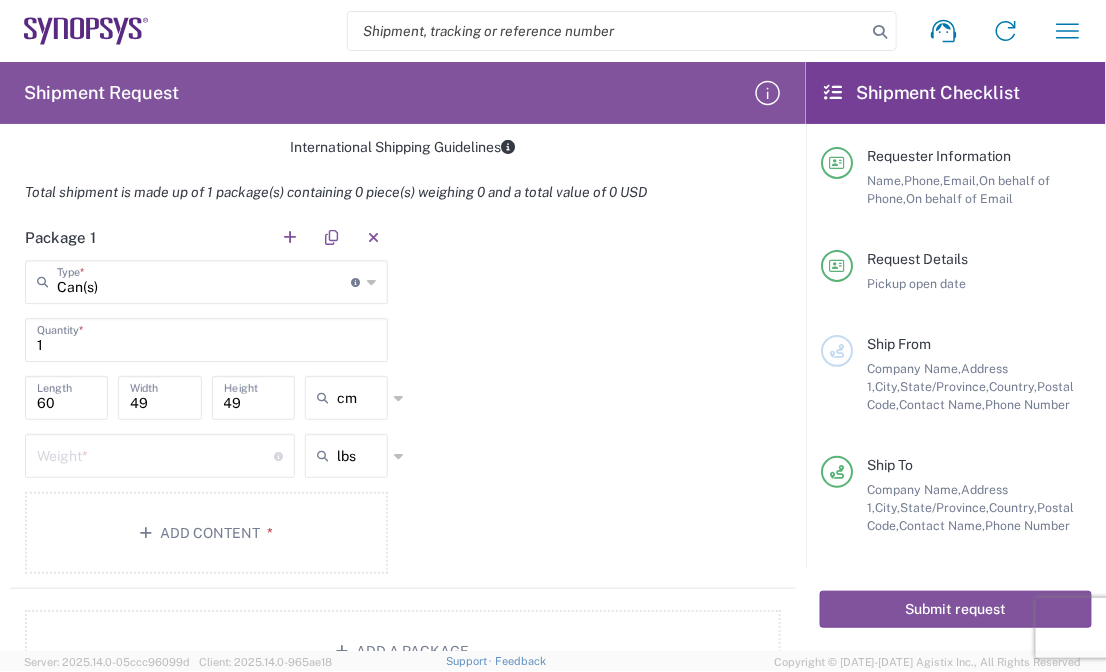 click at bounding box center (155, 454) 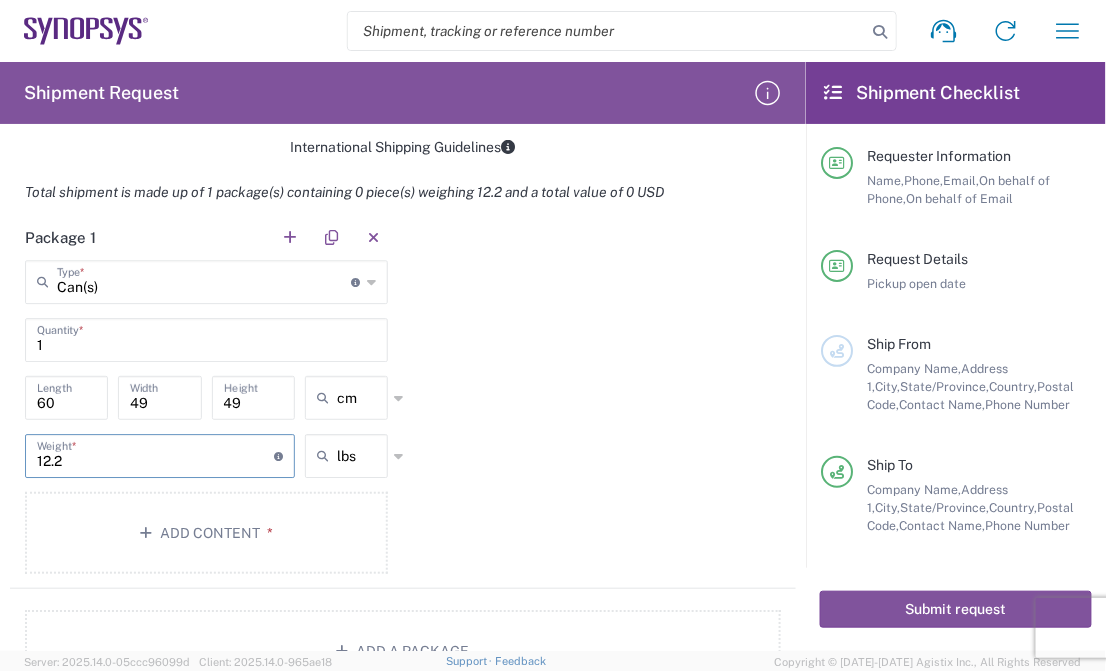 type on "12.2" 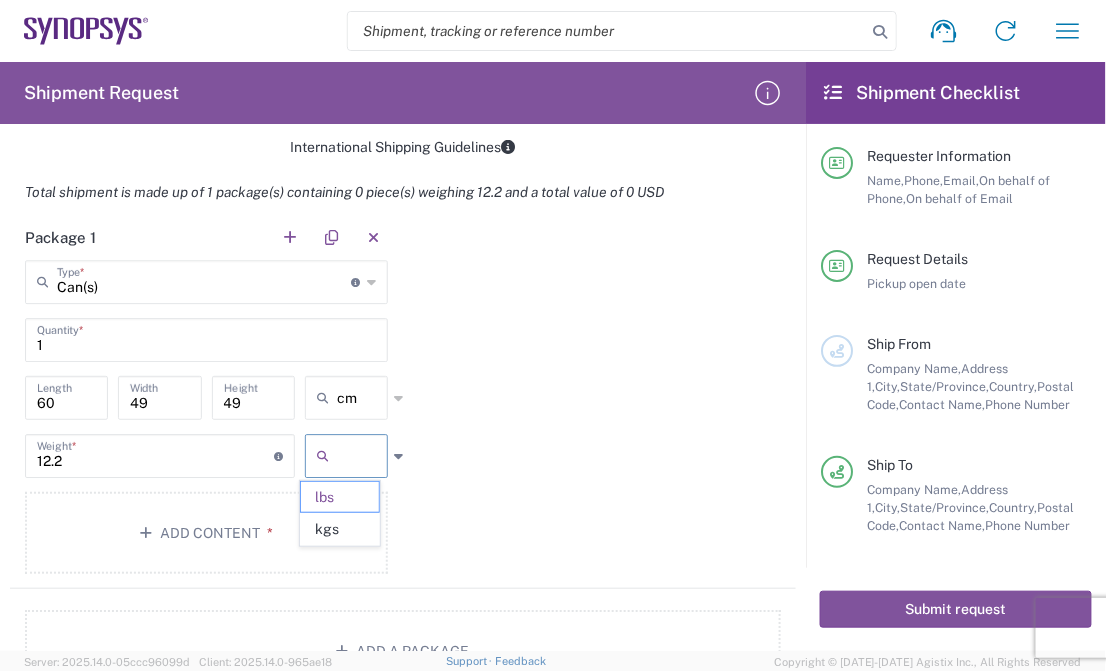 click at bounding box center (362, 456) 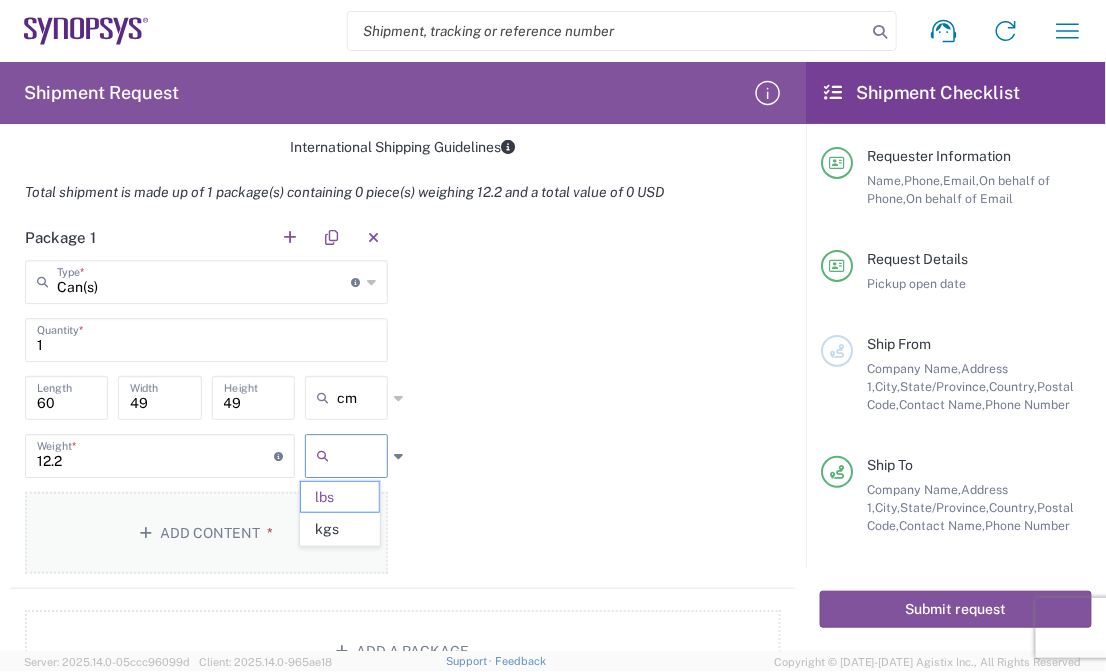 drag, startPoint x: 336, startPoint y: 522, endPoint x: 318, endPoint y: 518, distance: 18.439089 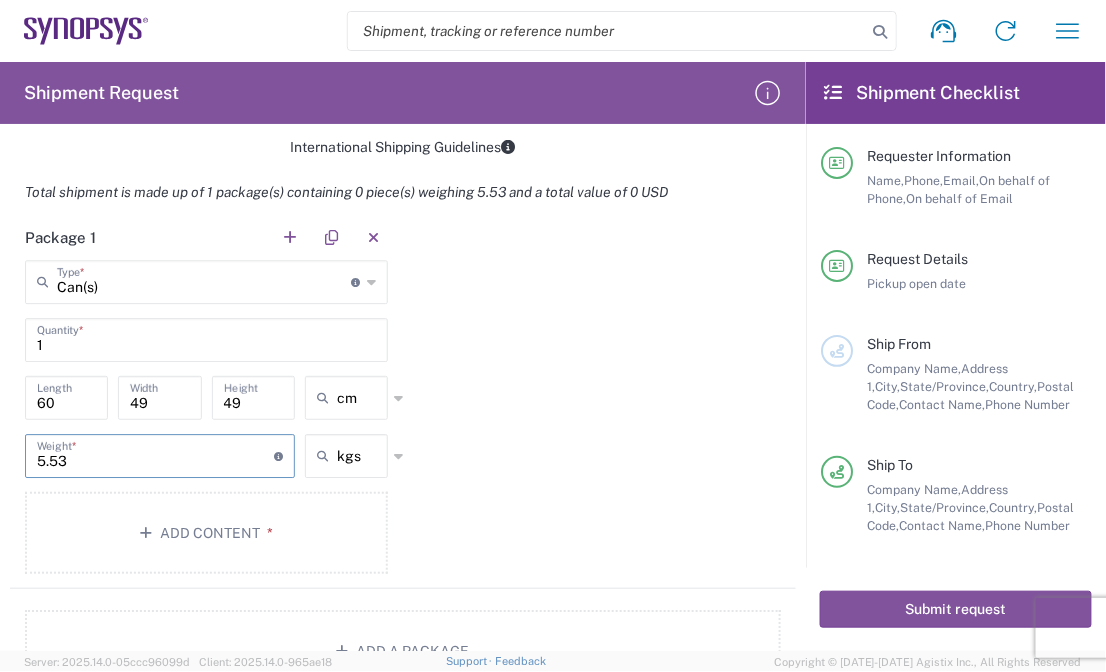 drag, startPoint x: 127, startPoint y: 465, endPoint x: -2, endPoint y: 397, distance: 145.82524 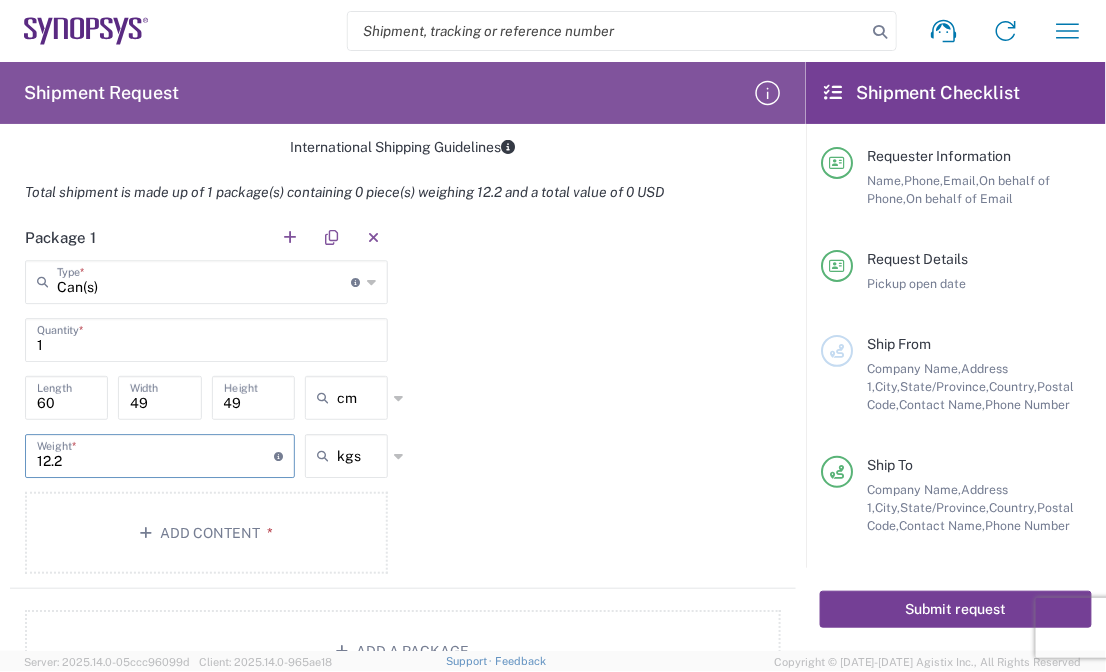 type on "12.2" 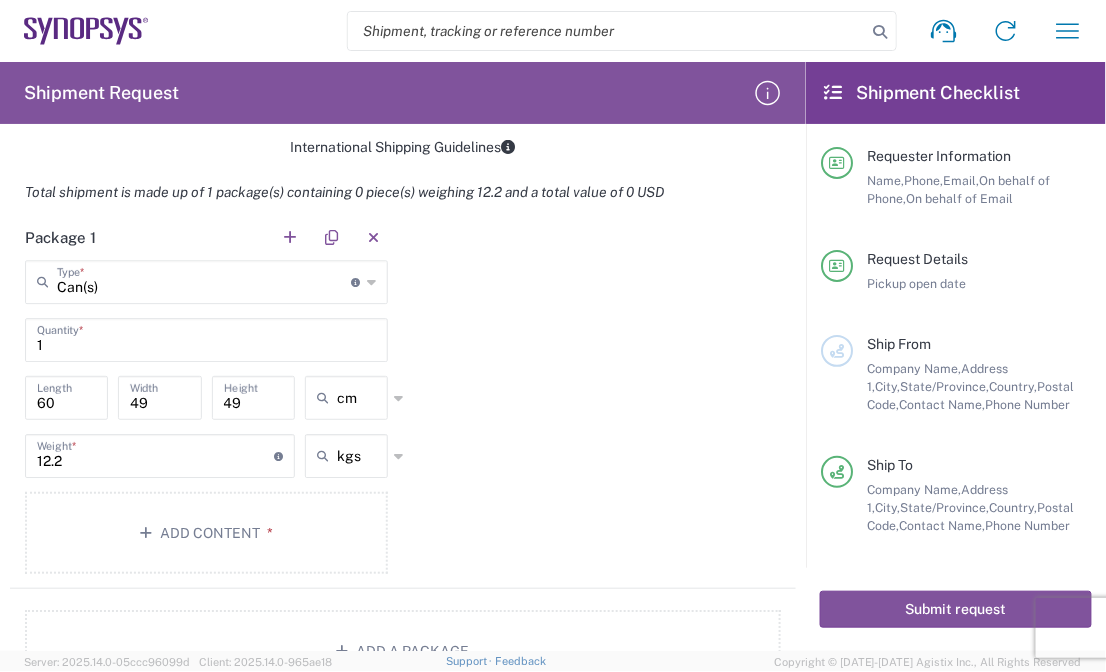 click on "Package 1  Can(s)  Type  * Material used to package goods Bale(s) Basket(s) Bolt(s) Bottle(s) Buckets Bulk Bundle(s) Can(s) Cardboard Box(es) Carton(s) Case(s) Cask(s) Crate(s) Crating Bid Required Cylinder(s) Drum(s) (Fiberboard) Drum(s) (Metal) Drum(s) (Plastic) Envelope Large Box Loose Agricultrural Product Medium Box Naked Cargo (UnPackaged) Pail(s) PAK Pallet(s) Oversized (Not Stackable) Pallet(s) Oversized (Stackable) Pallet(s) Standard (Not Stackable) Pallet(s) Standard (Stackable) Rack Roll(s) Skid(s) Slipsheet Small Box Tube Vendor Packaging Xtreme Half Stack Your Packaging 1  Quantity  * 60  Length  49  Width  49  Height  cm in cm ft 12.2  Weight  * Total weight of package(s) in pounds or kilograms kgs lbs kgs Add Content *" 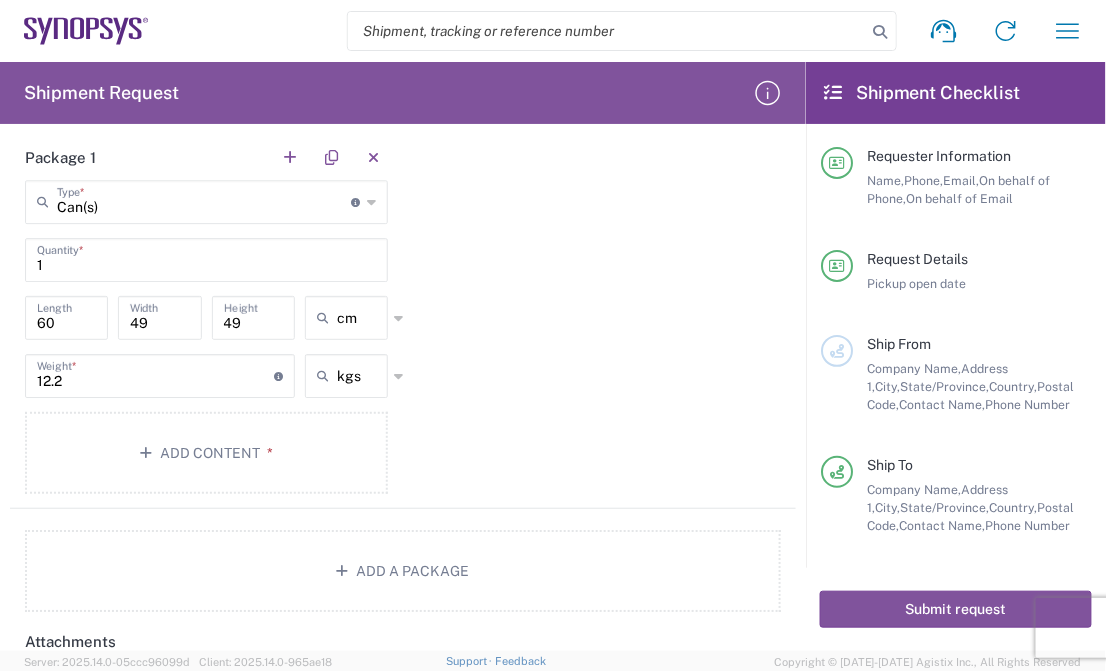 scroll, scrollTop: 1519, scrollLeft: 0, axis: vertical 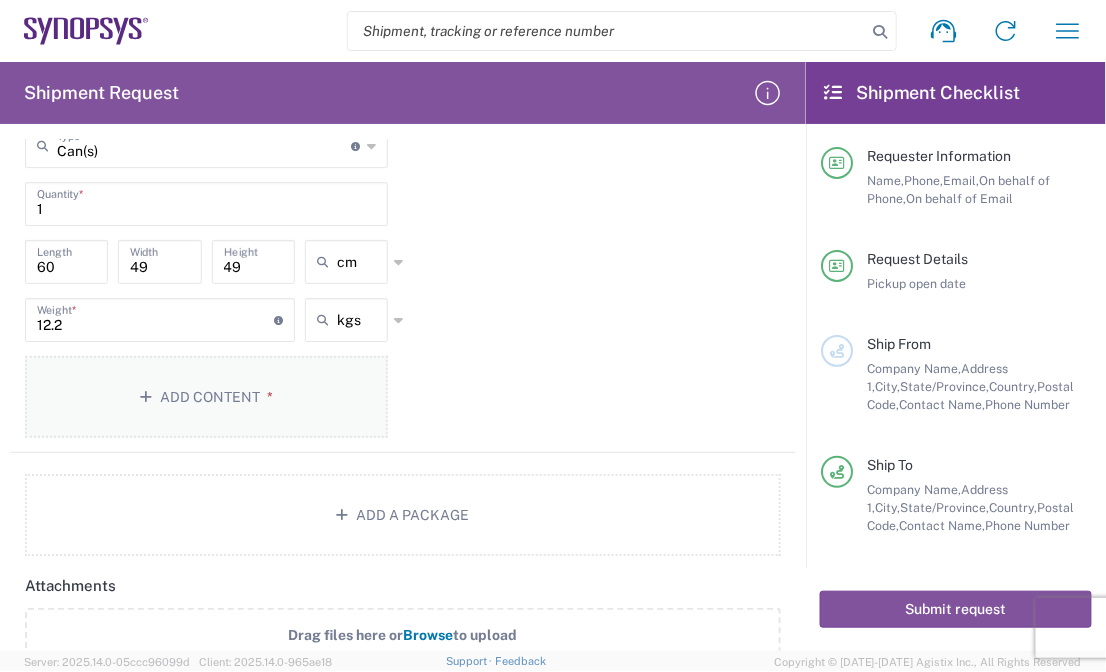 click on "Add Content *" 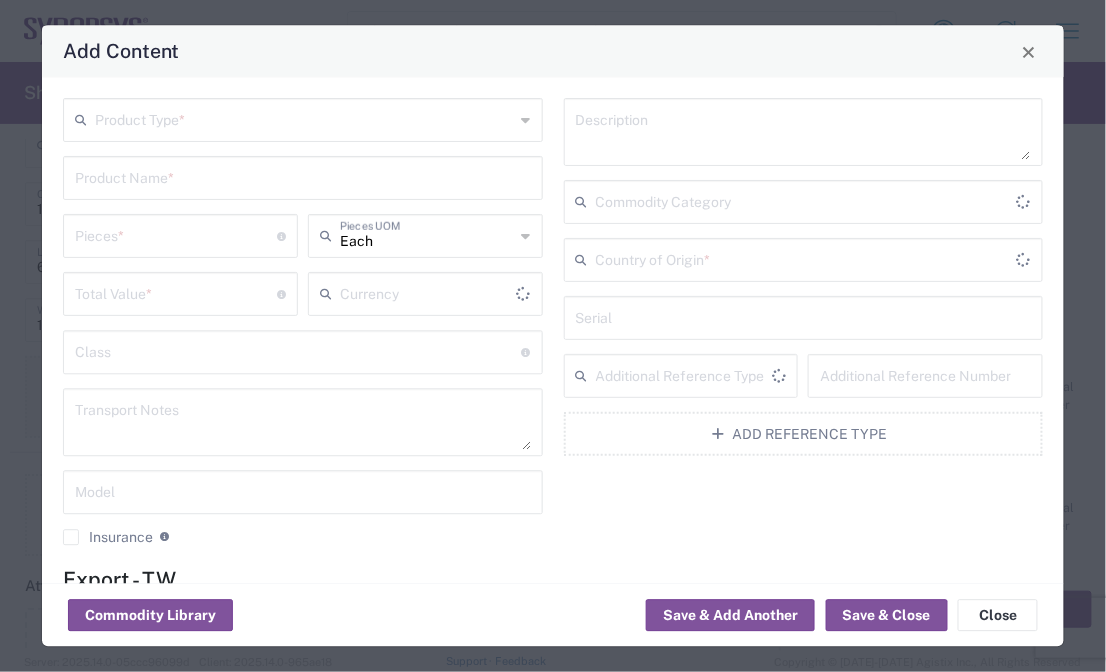 type on "US Dollar" 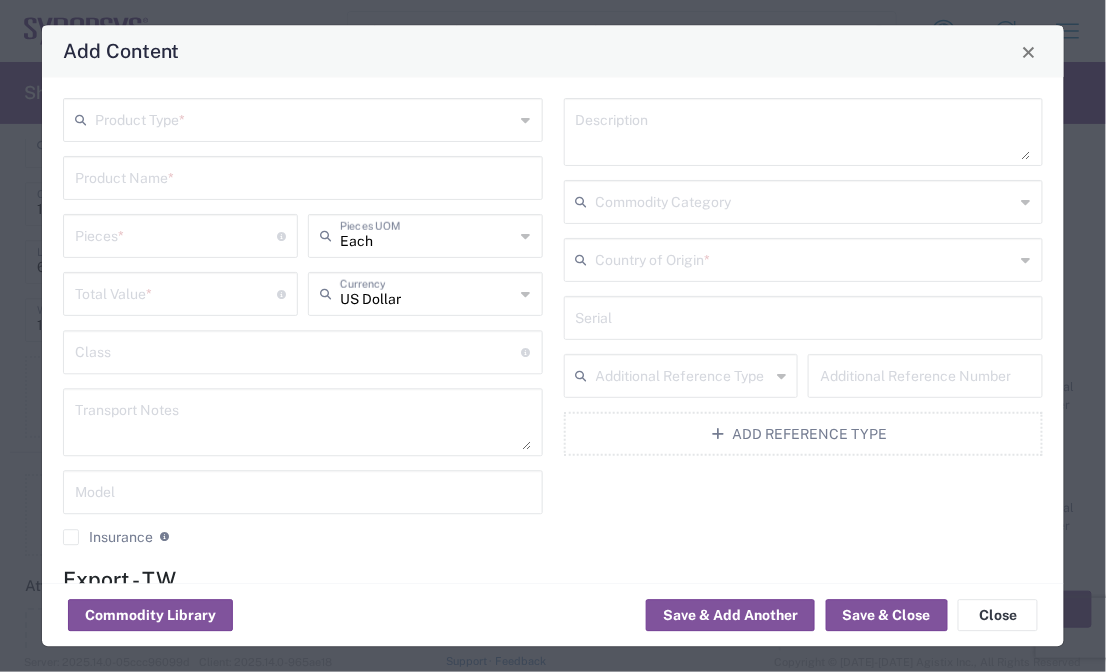click at bounding box center [305, 119] 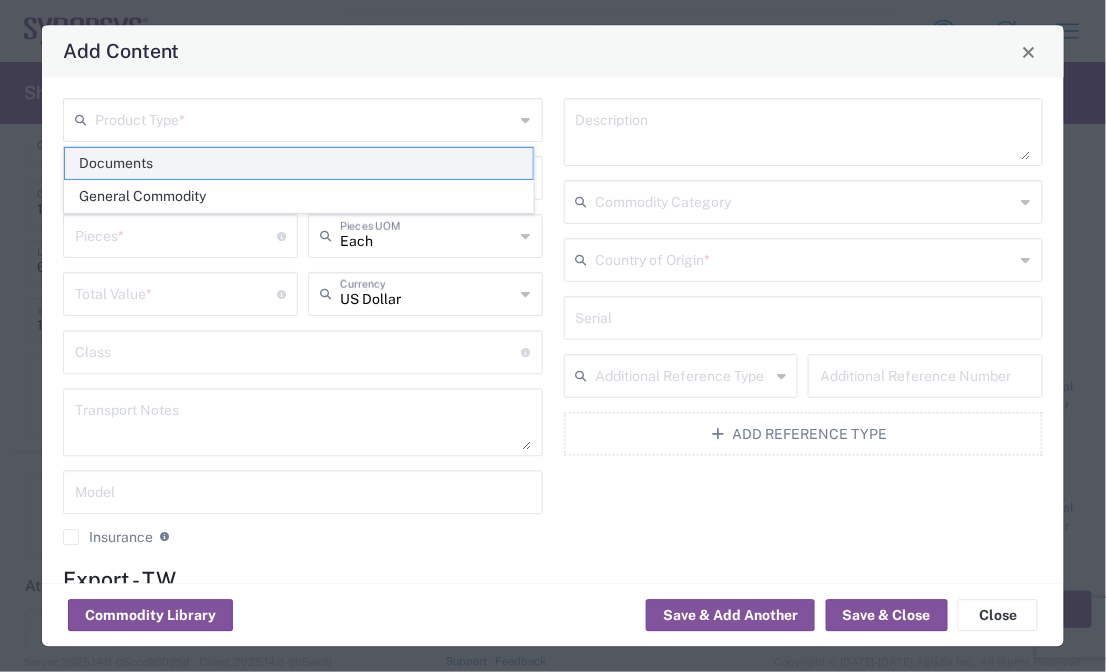 click on "Documents" 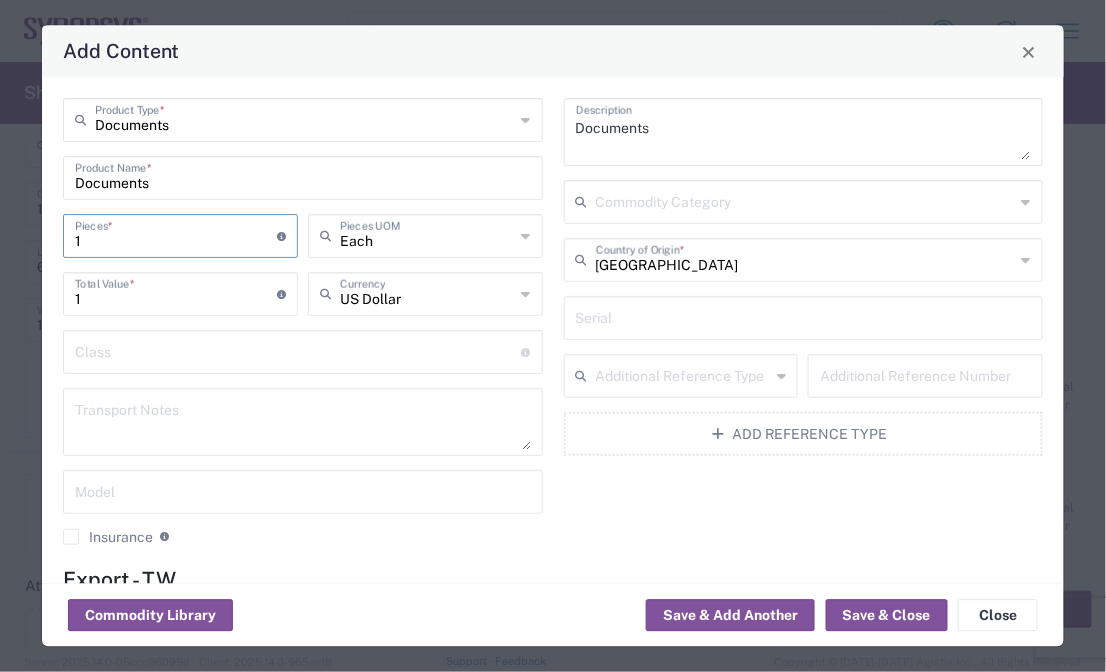 drag, startPoint x: 193, startPoint y: 243, endPoint x: -2, endPoint y: 215, distance: 197 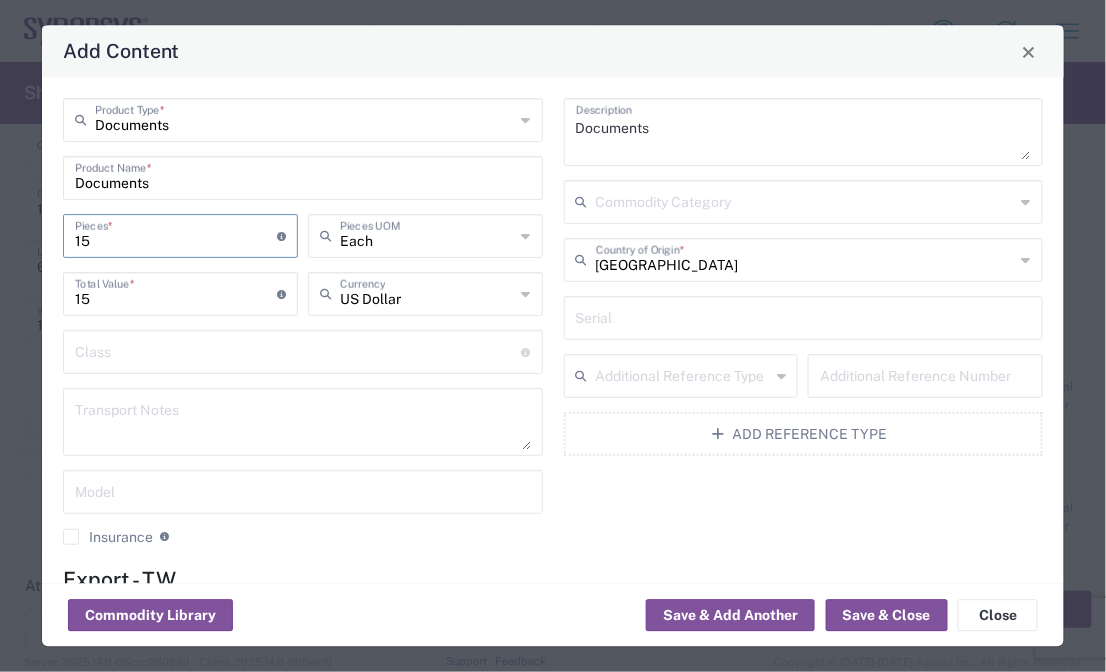 type on "15" 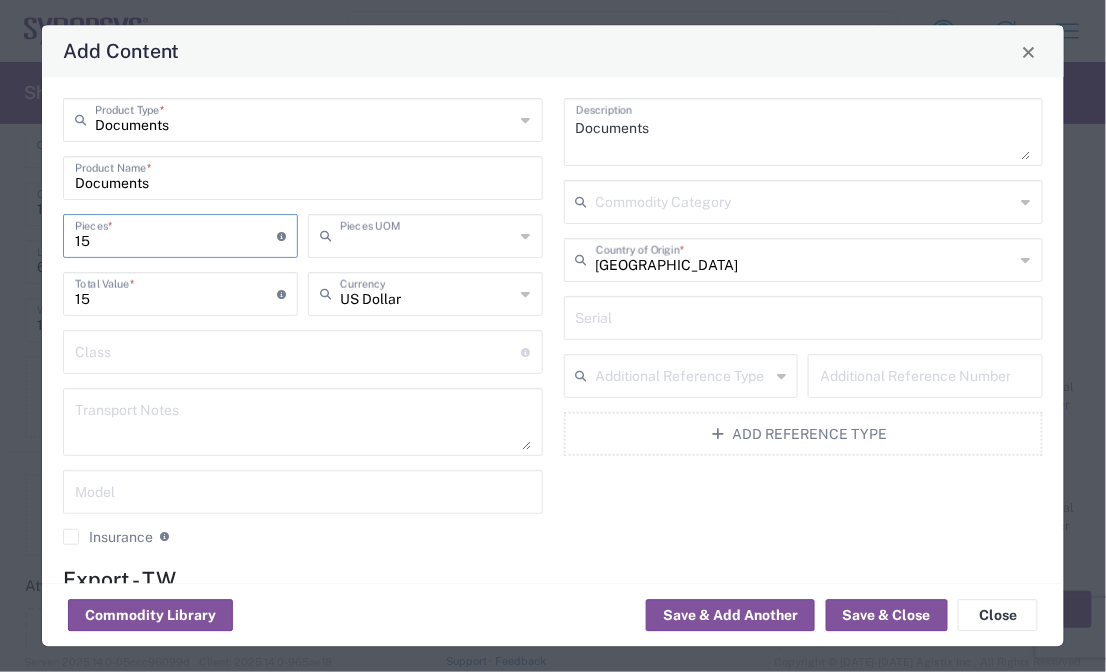 click at bounding box center (427, 235) 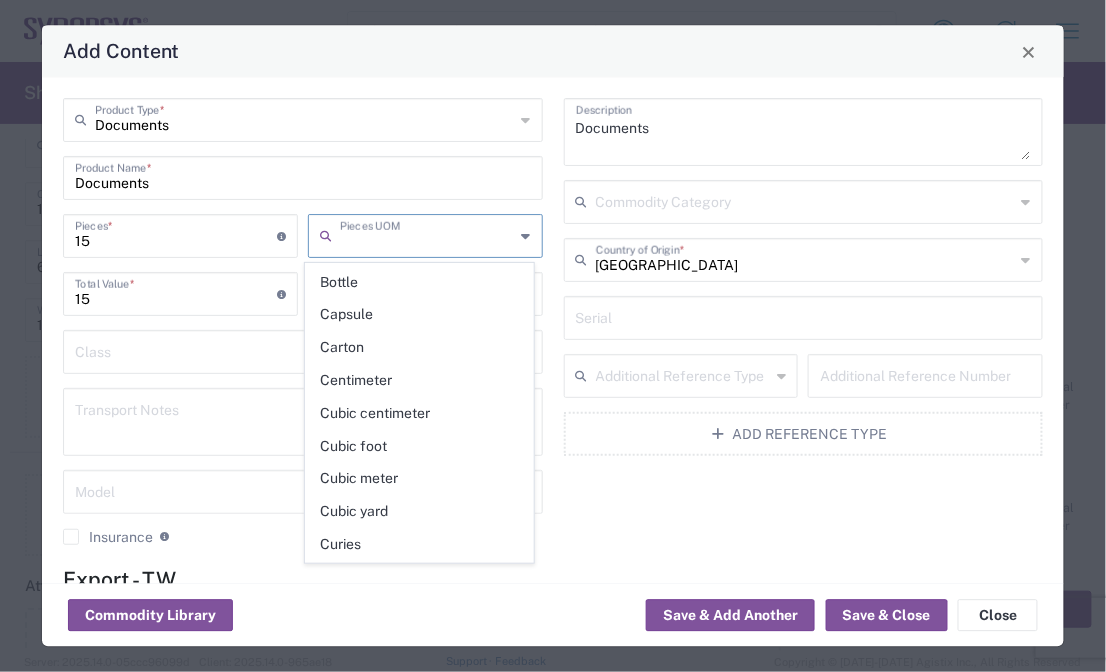 scroll, scrollTop: 0, scrollLeft: 0, axis: both 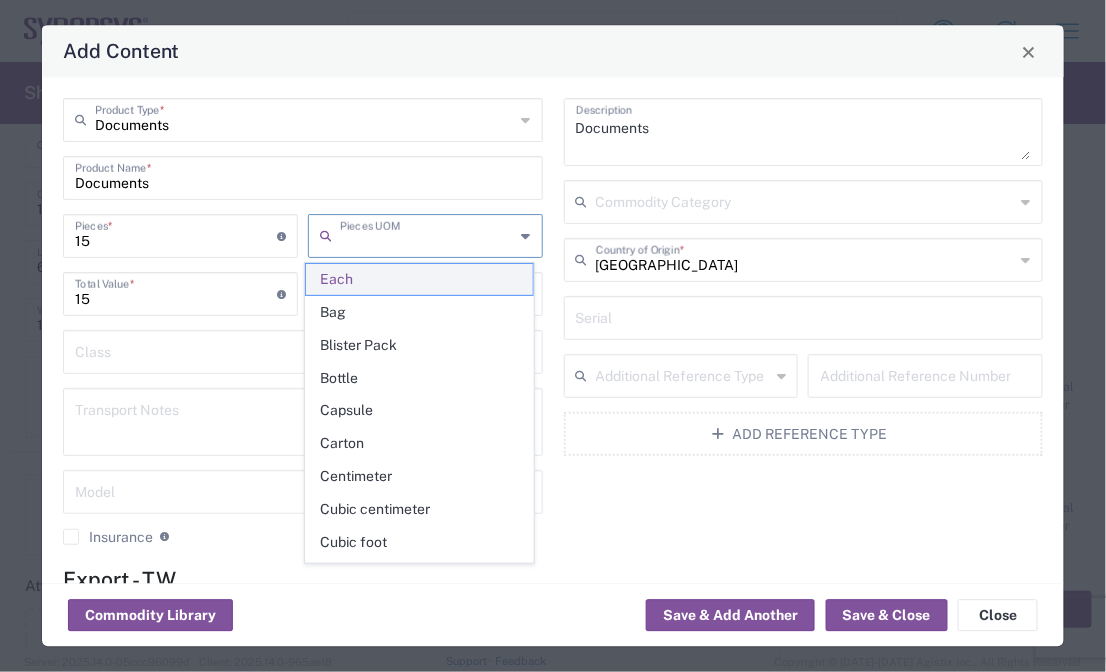click on "Each" 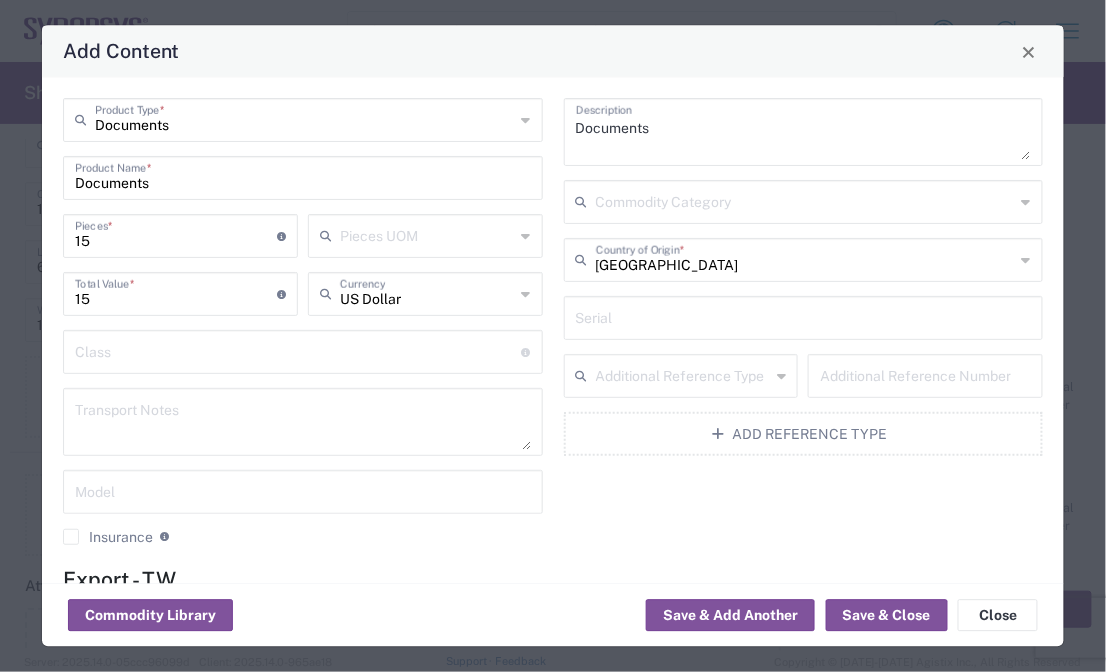 click at bounding box center [427, 235] 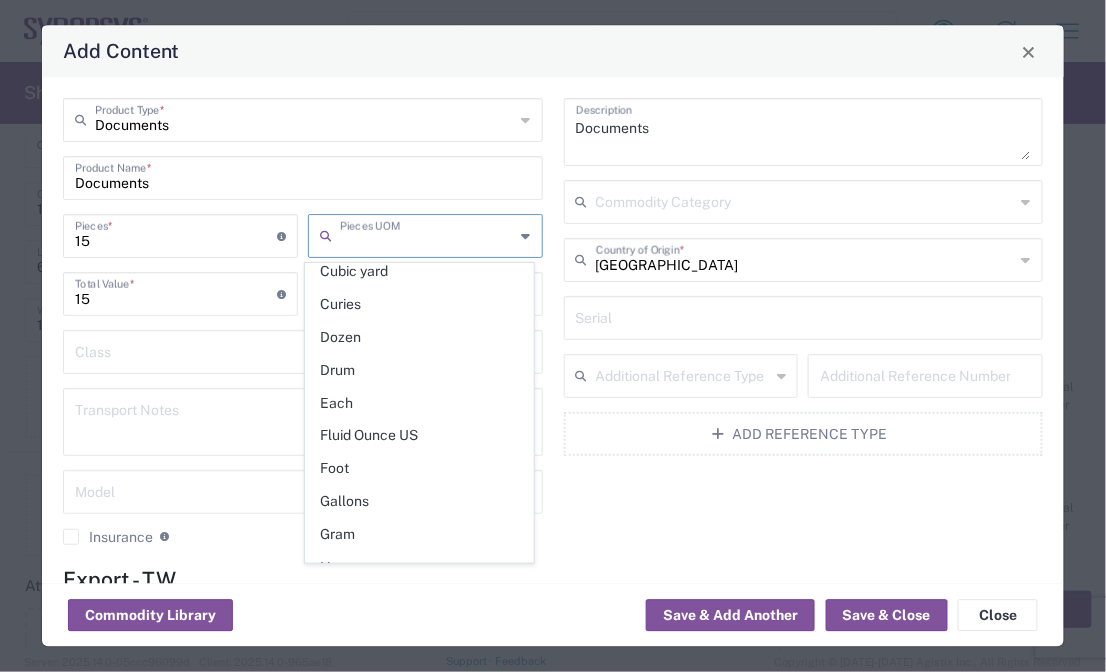 scroll, scrollTop: 372, scrollLeft: 0, axis: vertical 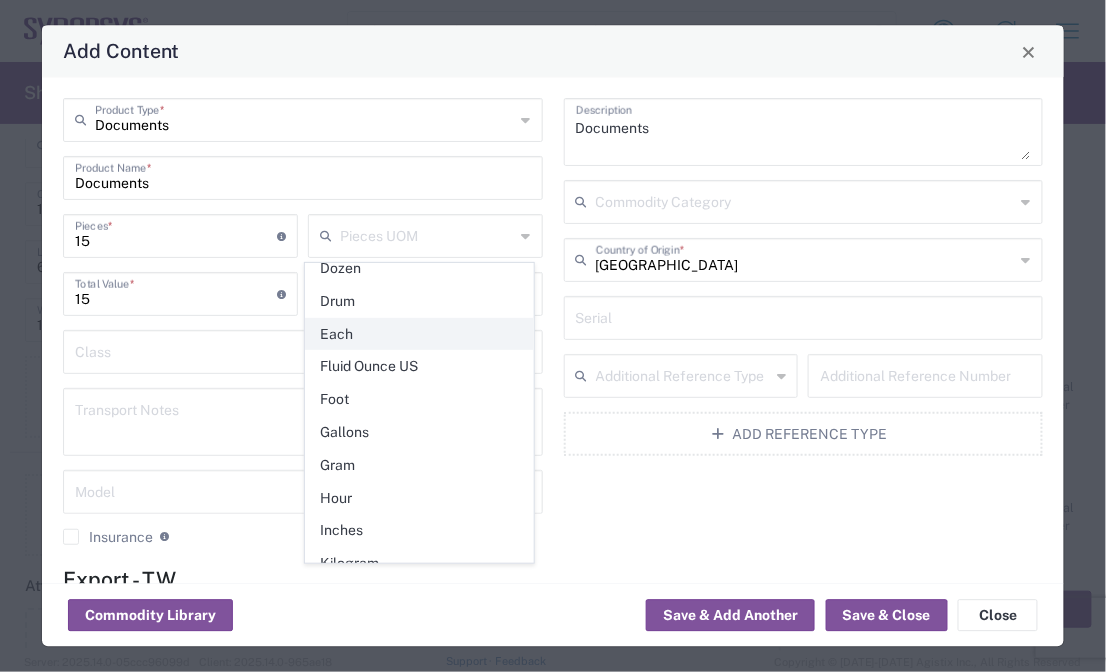 click on "Each" 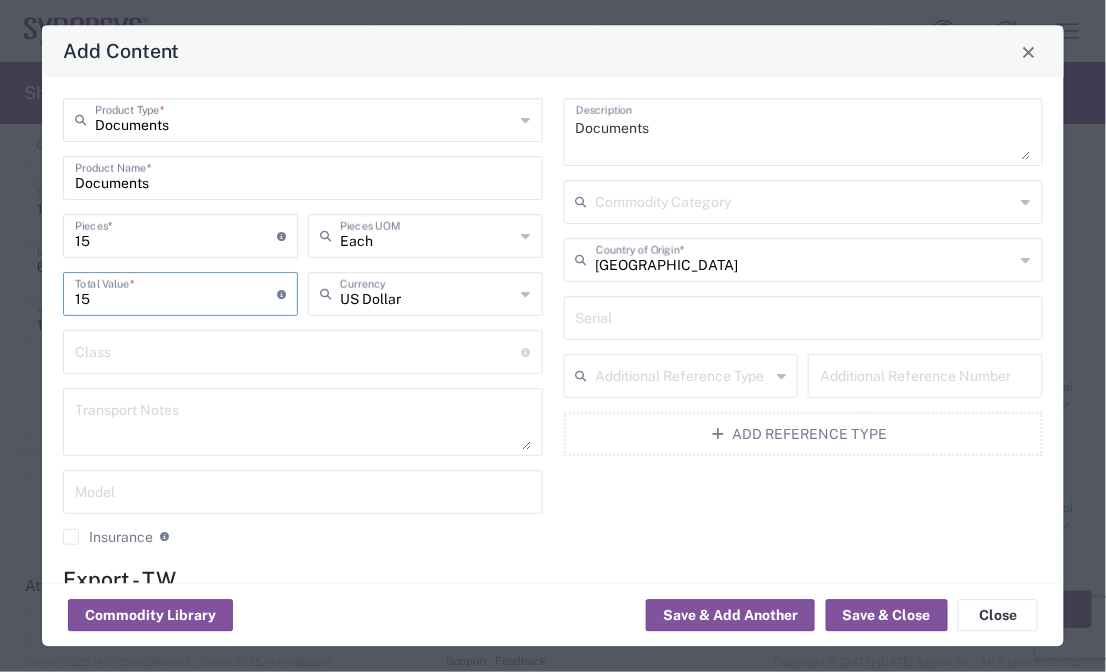click on "15" at bounding box center (176, 293) 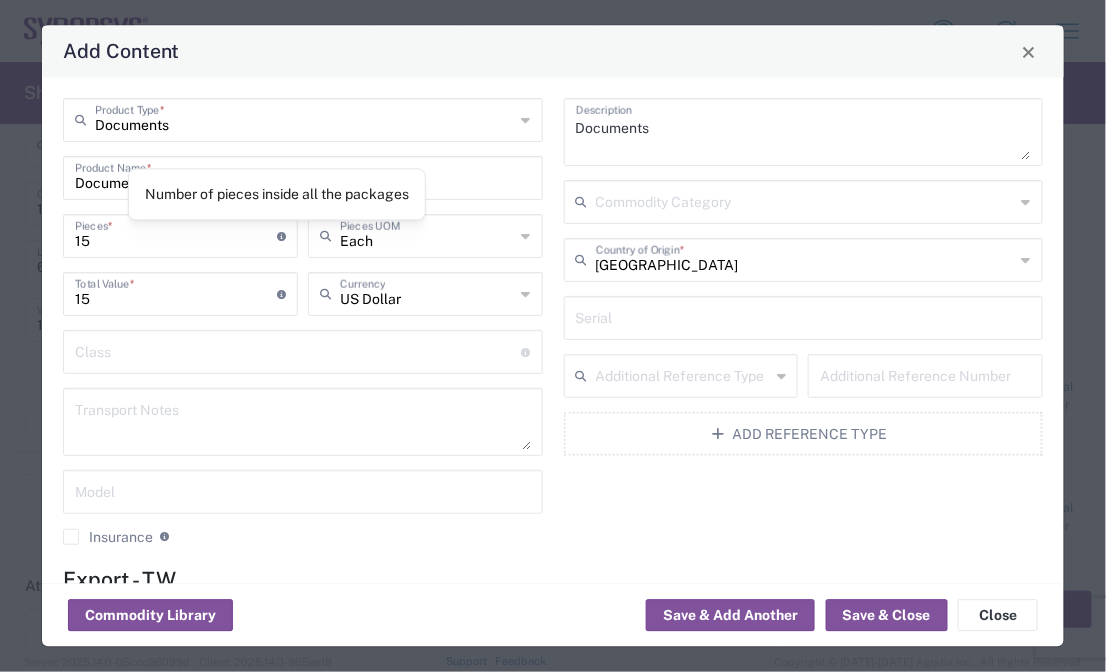 click 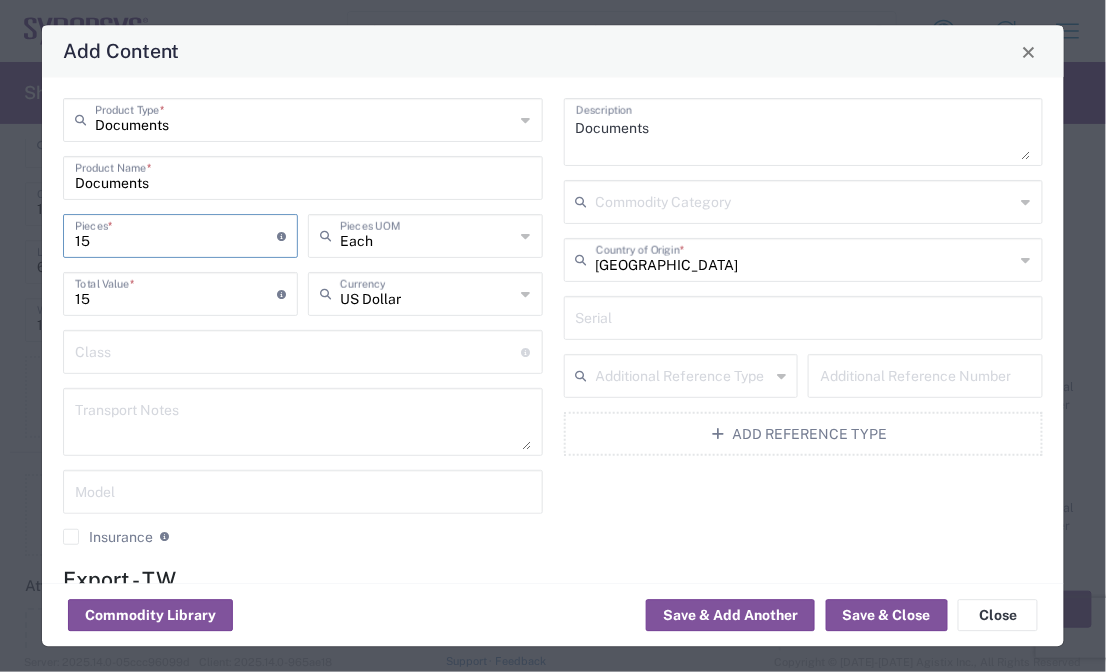 click 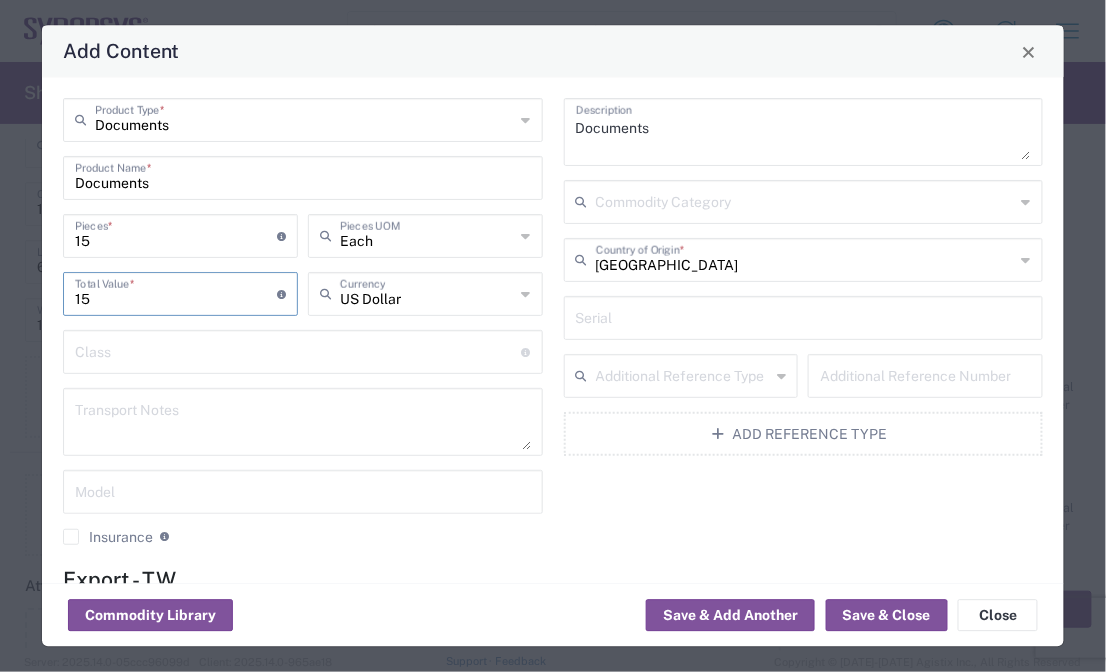 click on "15" at bounding box center [176, 293] 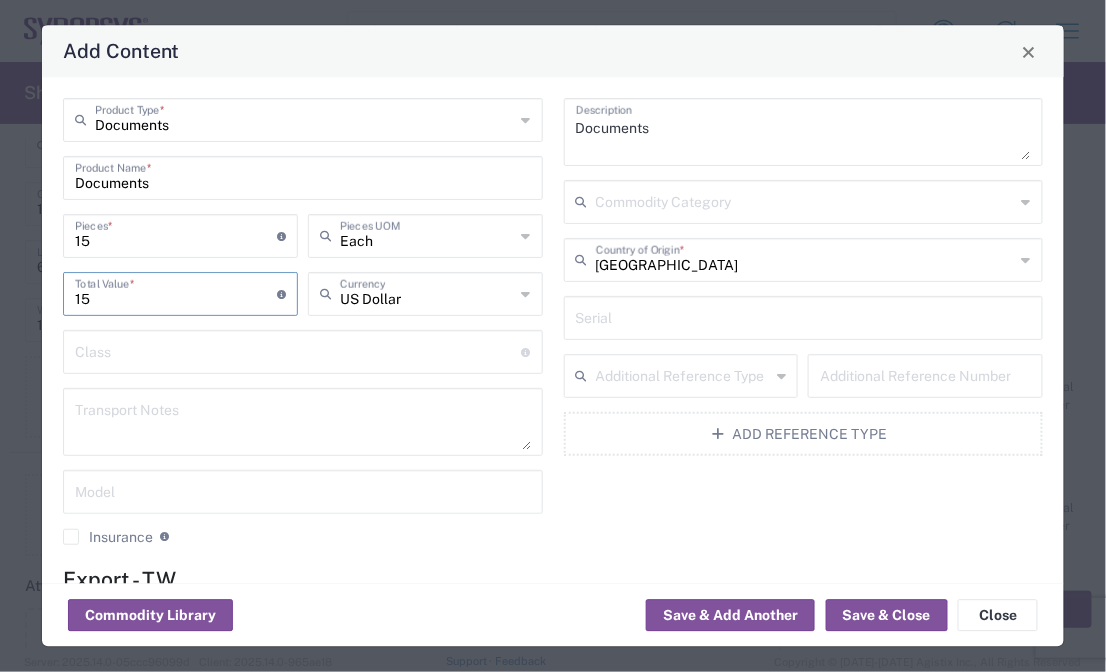 drag, startPoint x: 115, startPoint y: 300, endPoint x: 2, endPoint y: 301, distance: 113.004425 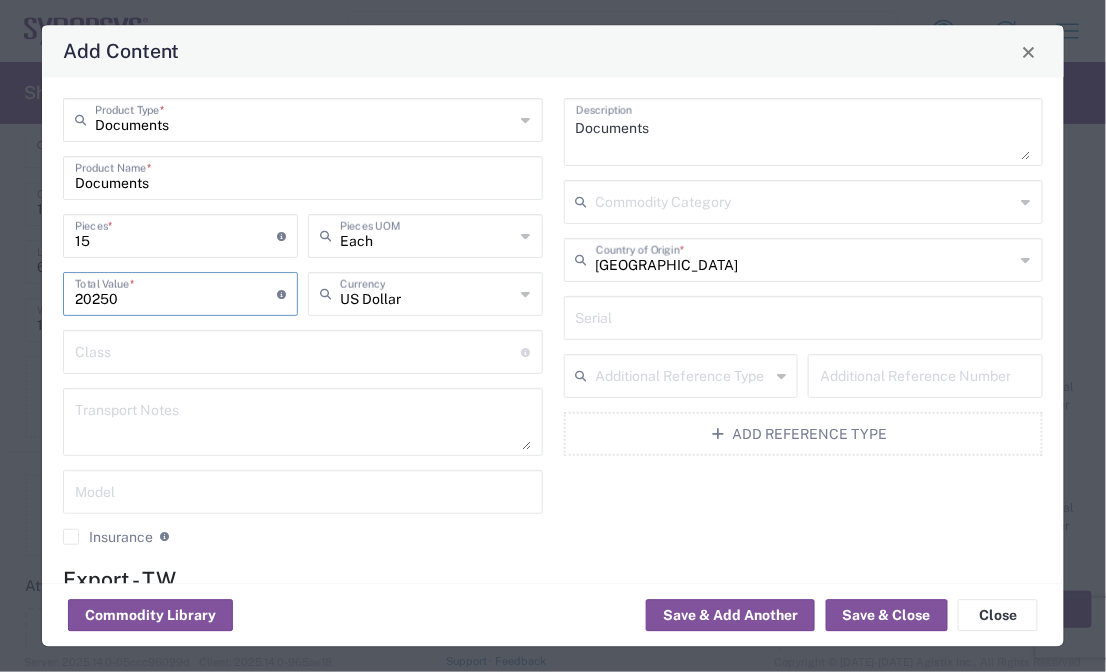 type on "20250" 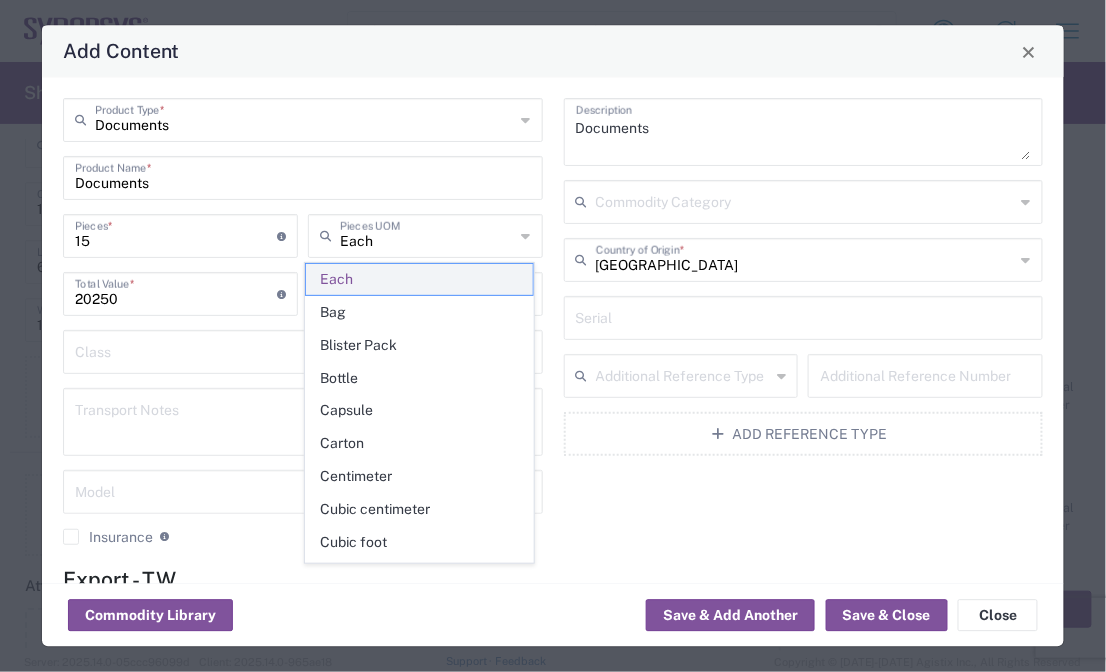 click on "Each" 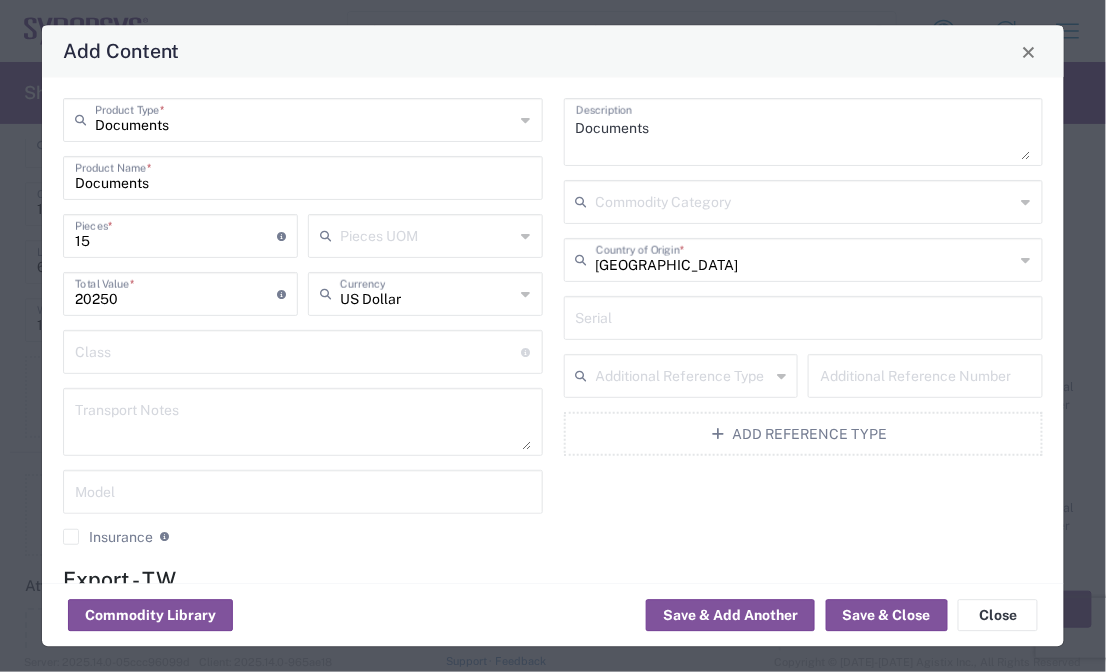 click on "Pieces UOM" 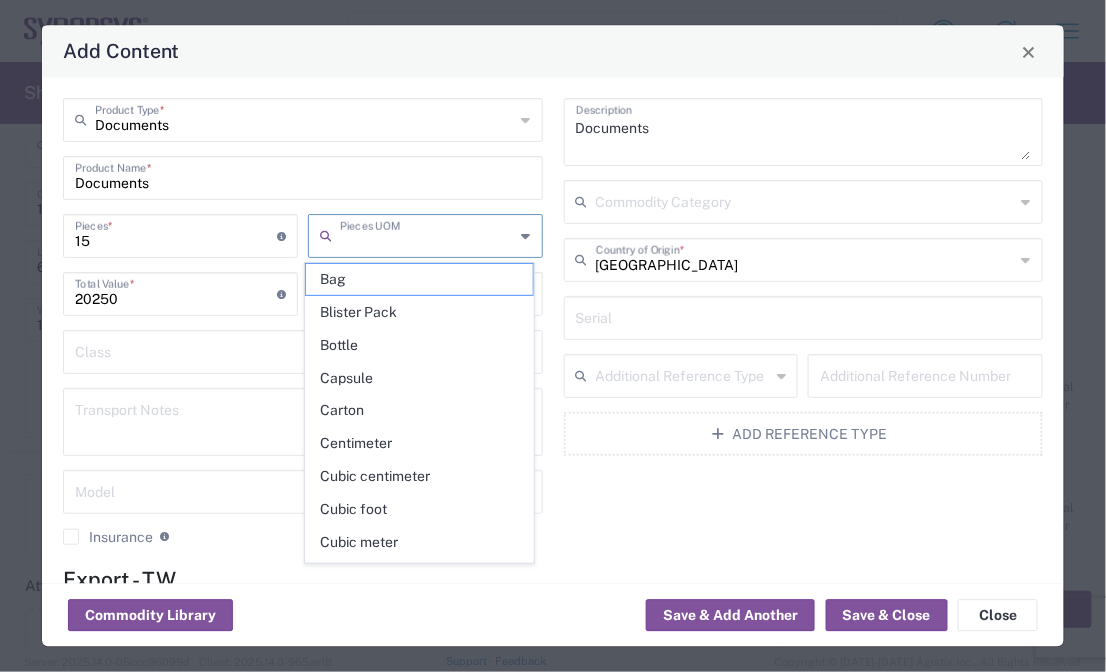 click at bounding box center (427, 235) 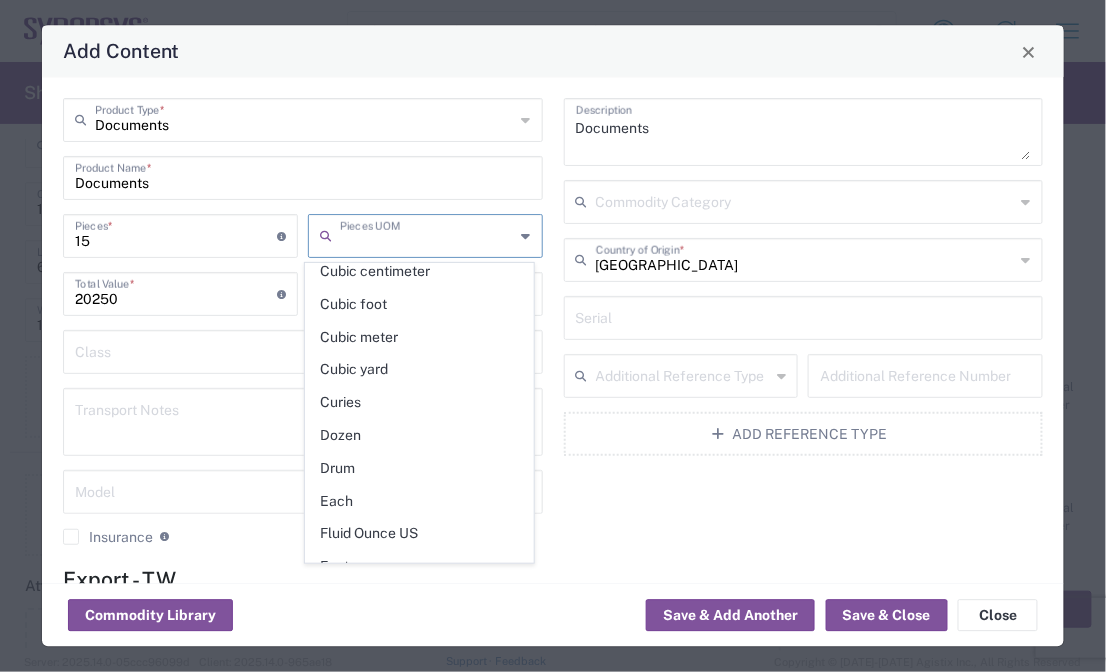 scroll, scrollTop: 222, scrollLeft: 0, axis: vertical 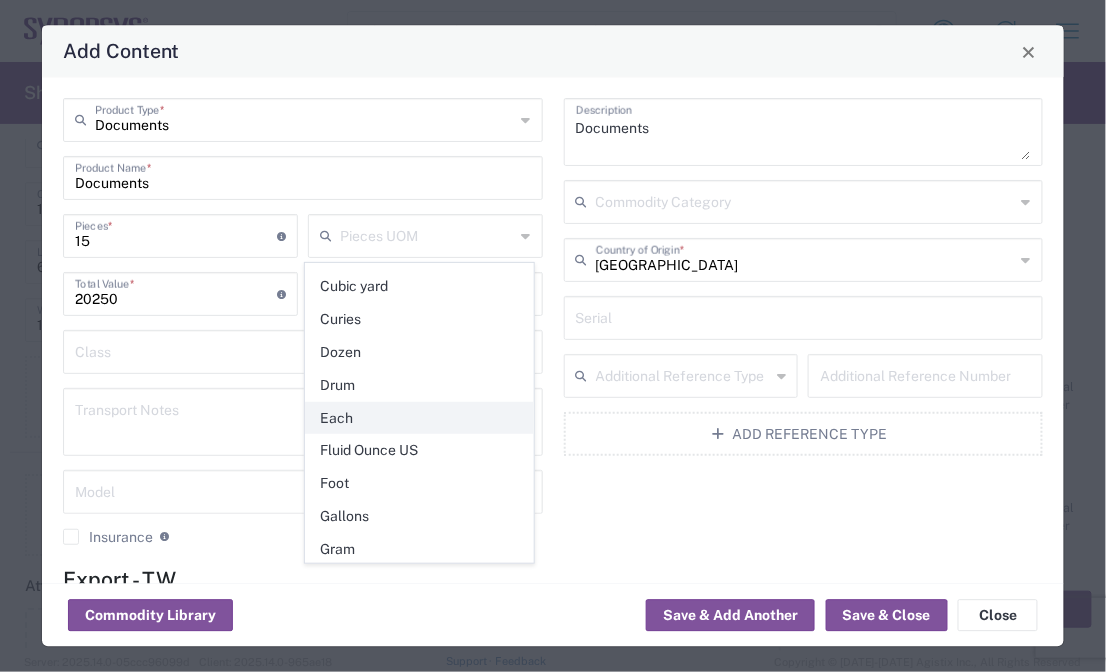 click on "Each" 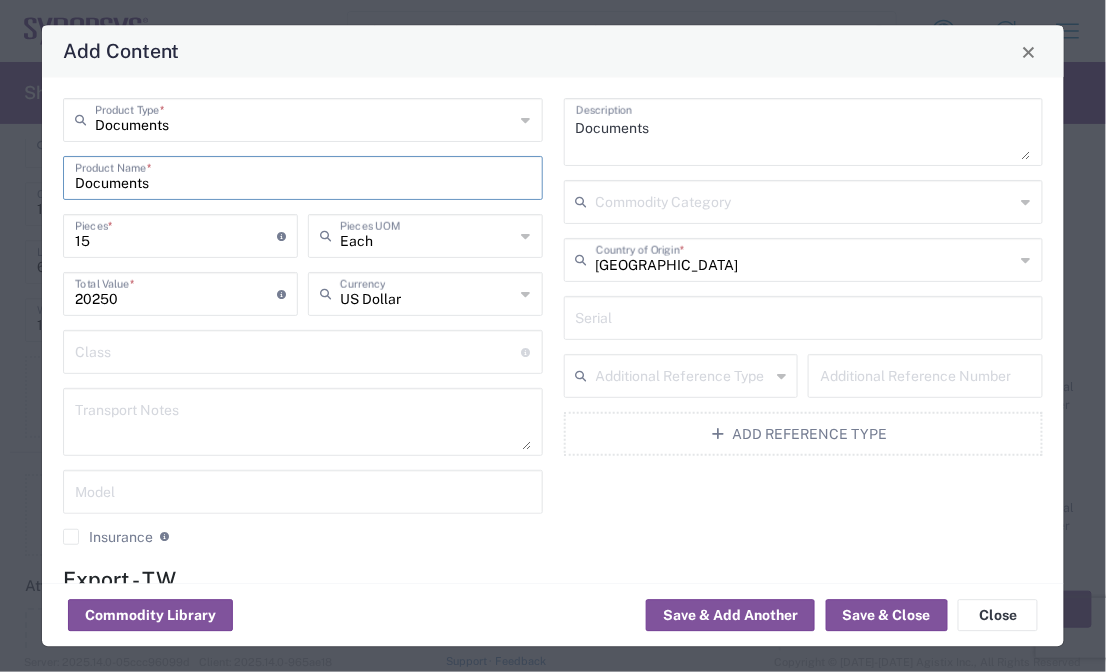 drag, startPoint x: 230, startPoint y: 181, endPoint x: -2, endPoint y: 168, distance: 232.36394 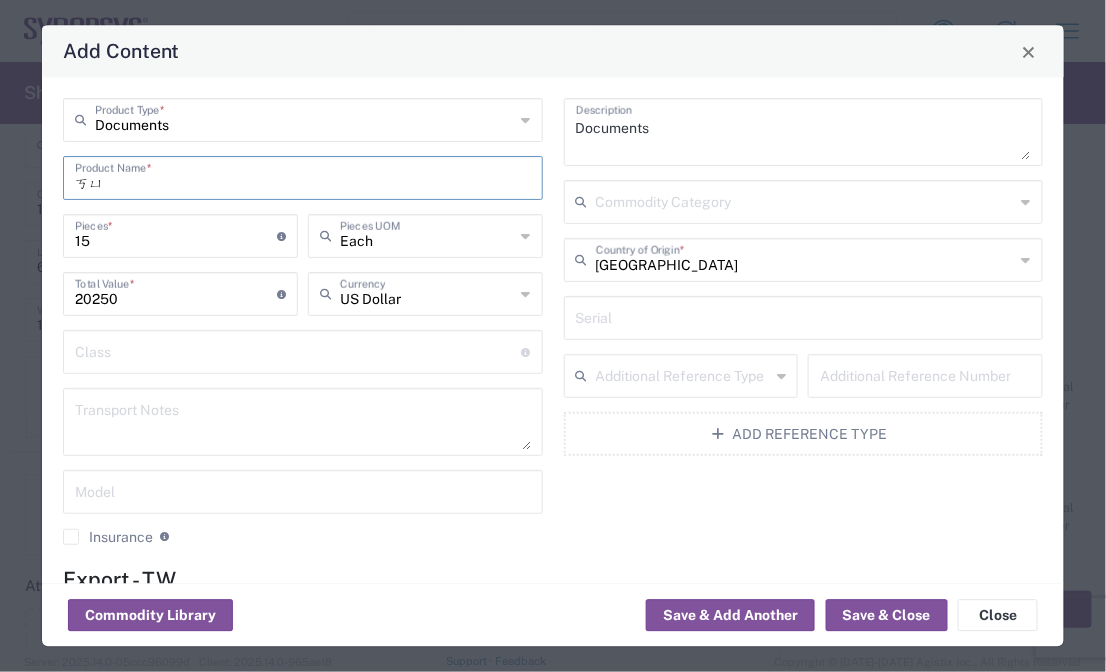 type on "ㄎㄩㄛ" 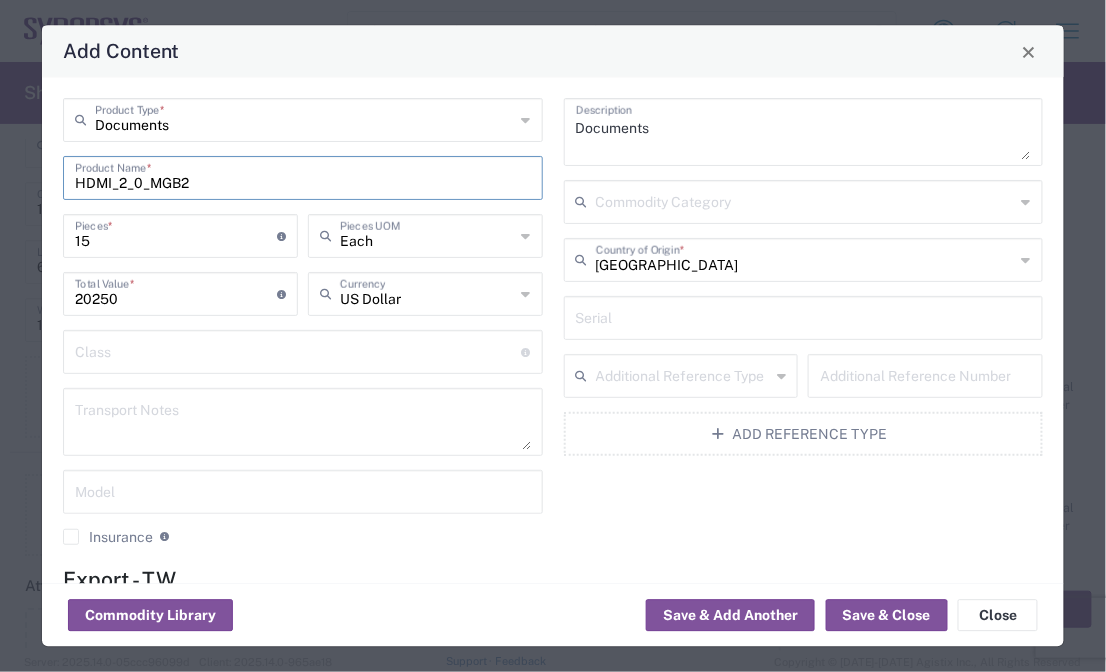 type on "HDMI_2_0_MGB2" 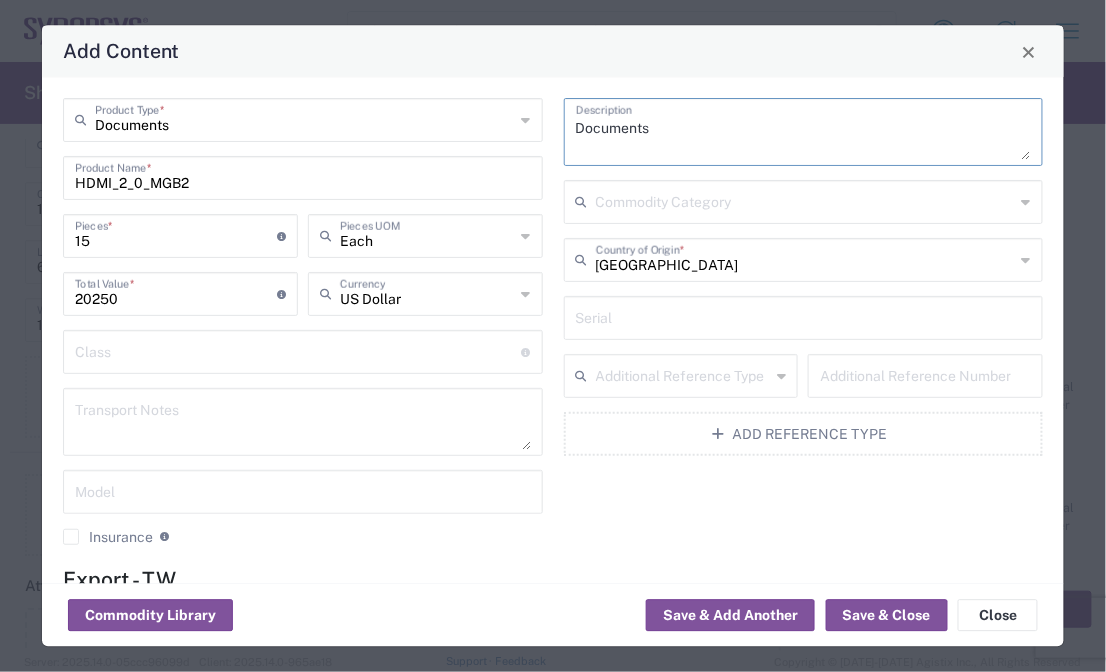 drag, startPoint x: 641, startPoint y: 107, endPoint x: 558, endPoint y: 99, distance: 83.38465 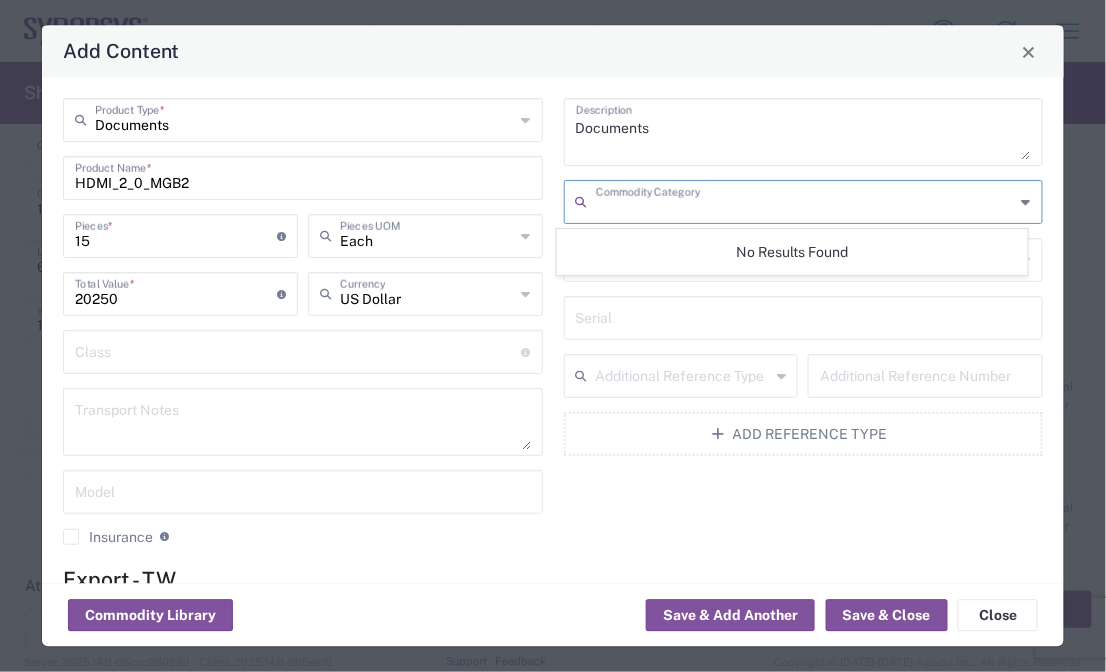 click at bounding box center (806, 201) 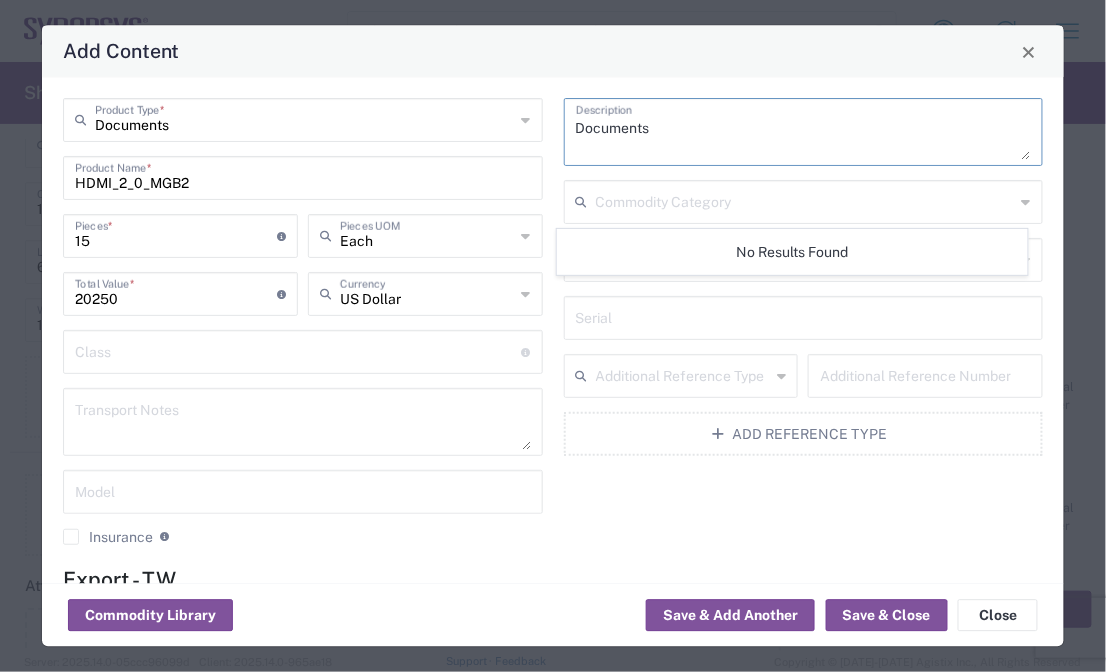 click on "Documents" at bounding box center [804, 133] 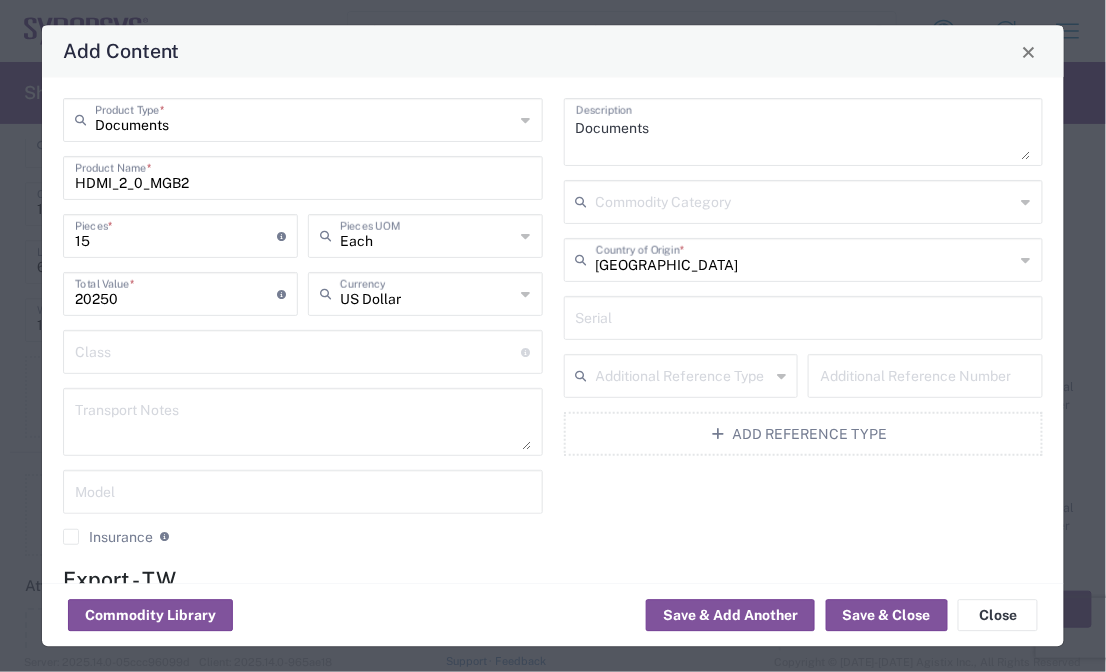drag, startPoint x: 567, startPoint y: 105, endPoint x: 625, endPoint y: 111, distance: 58.30952 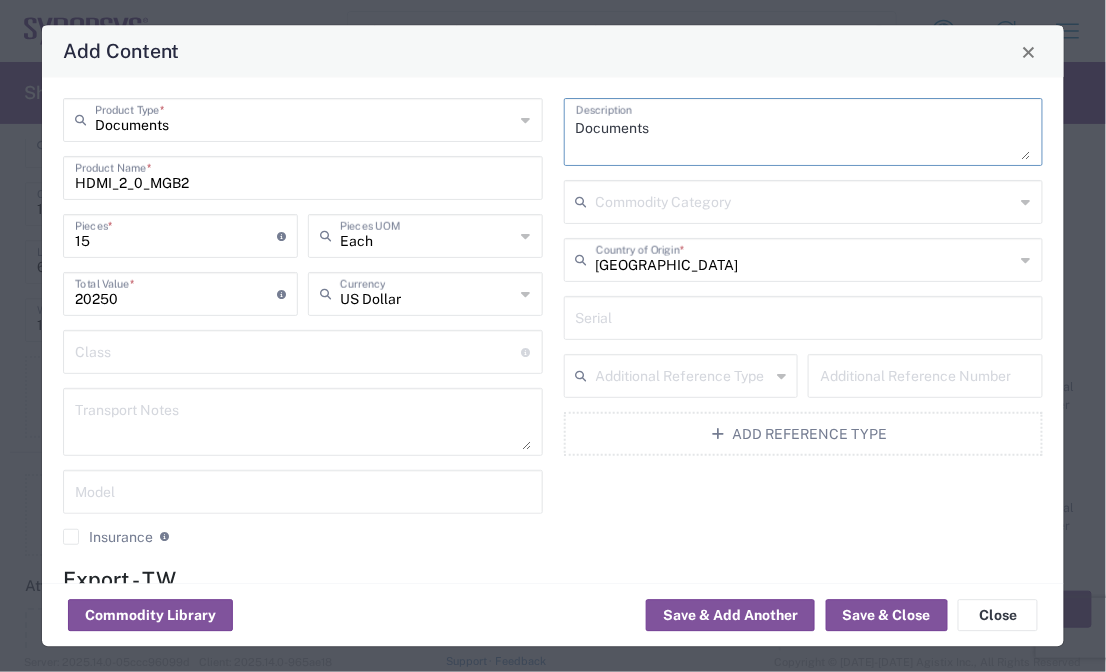 drag, startPoint x: 625, startPoint y: 110, endPoint x: 562, endPoint y: 112, distance: 63.03174 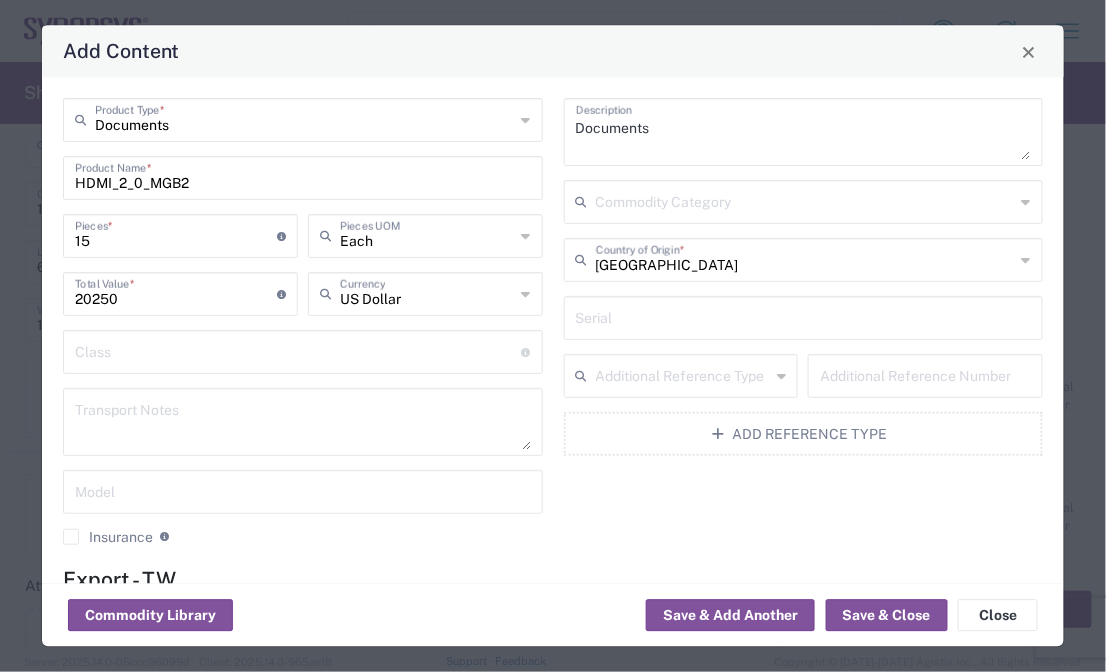 click on "Documents  Product Type  * HDMI_2_0_MGB2  Product Name  * 15  Pieces  * Number of pieces inside all the packages Each  Pieces UOM  20250  Total Value  * Total value of all the pieces US Dollar  Currency   Class  18 standardized commodity classifications indicating transportability  Transport Notes   Model   Insurance  Check this box to request insurance" 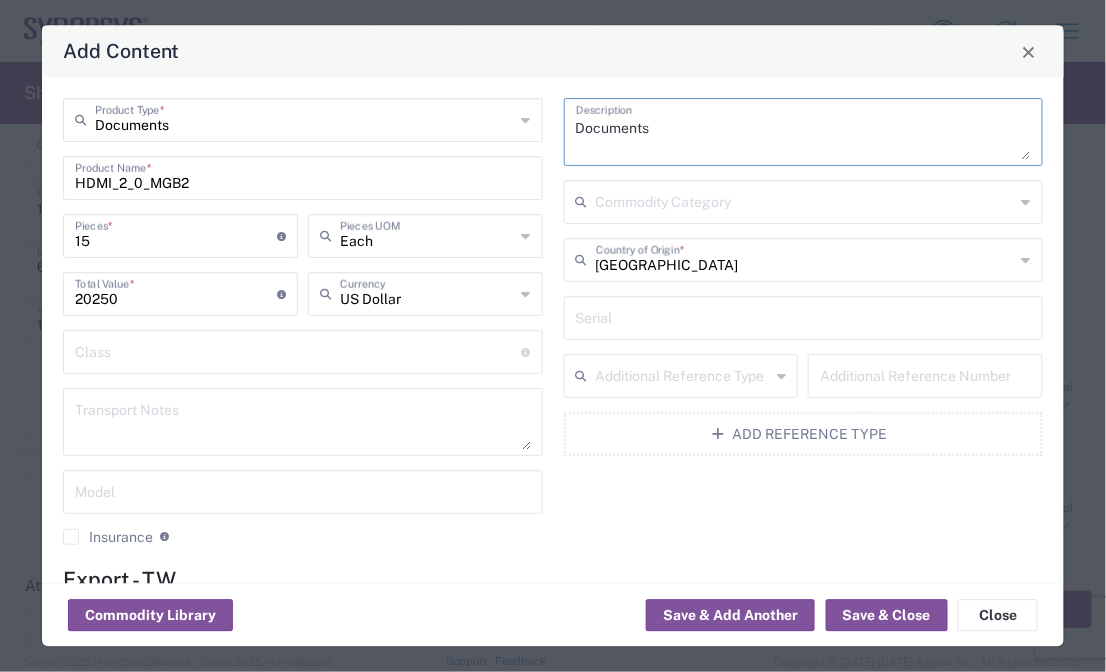 drag, startPoint x: 647, startPoint y: 128, endPoint x: 555, endPoint y: 128, distance: 92 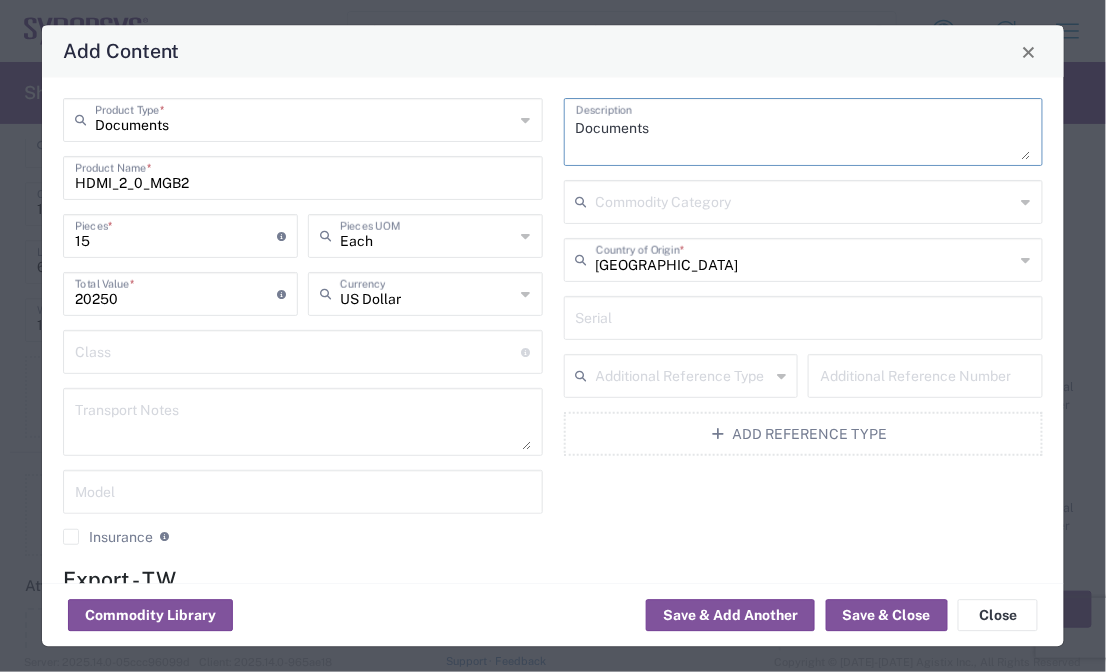 click 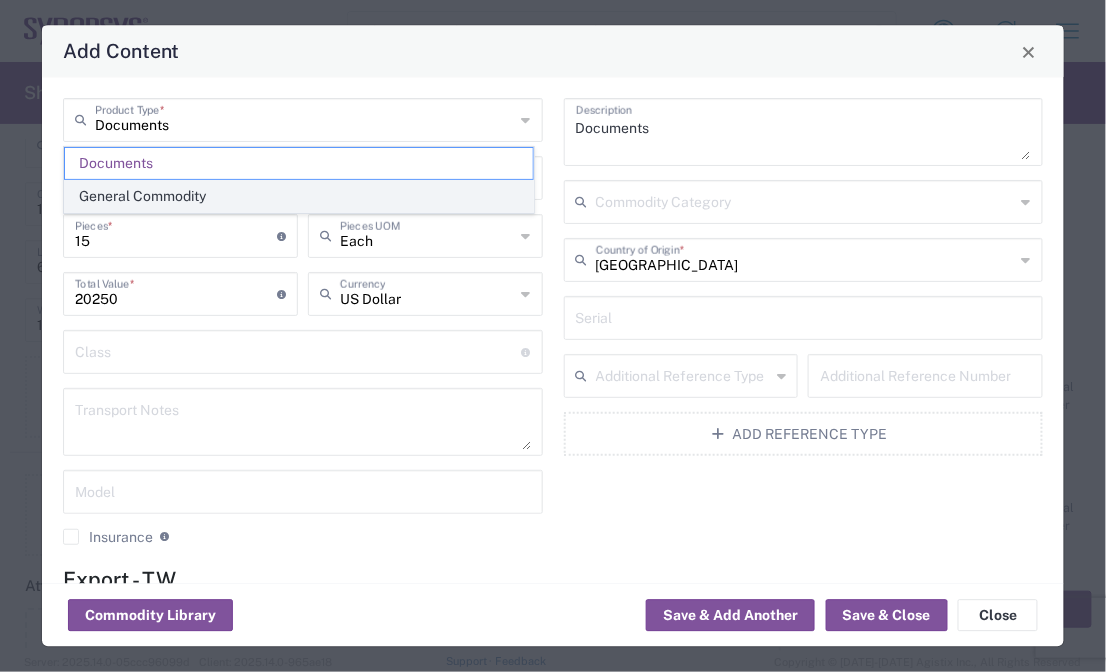 click on "General Commodity" 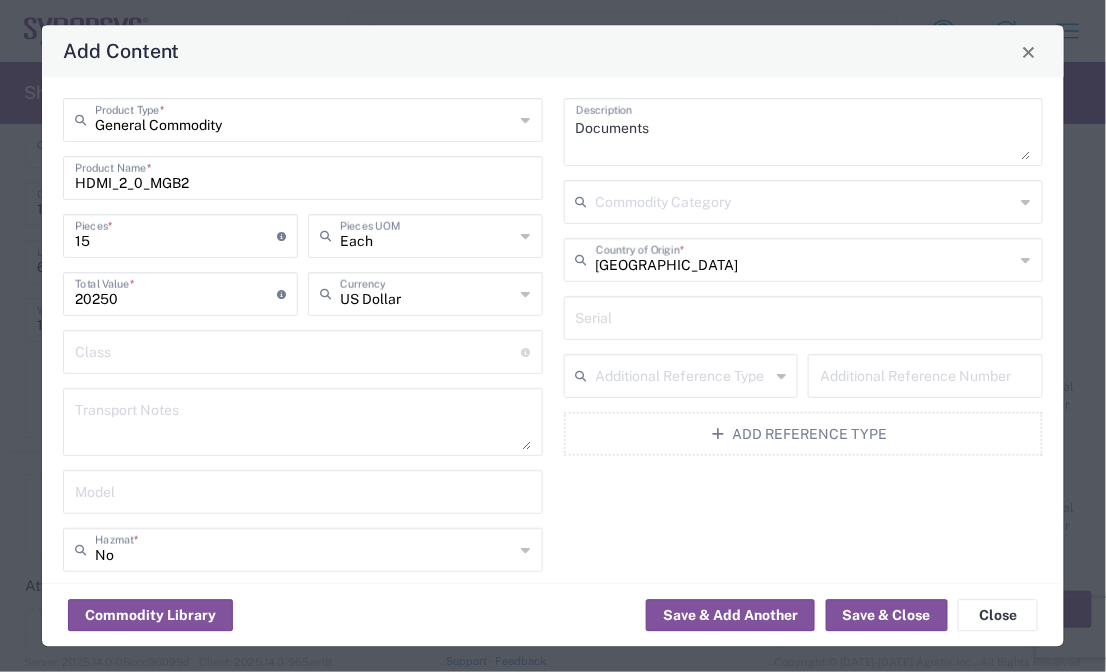 type on "General Commodity" 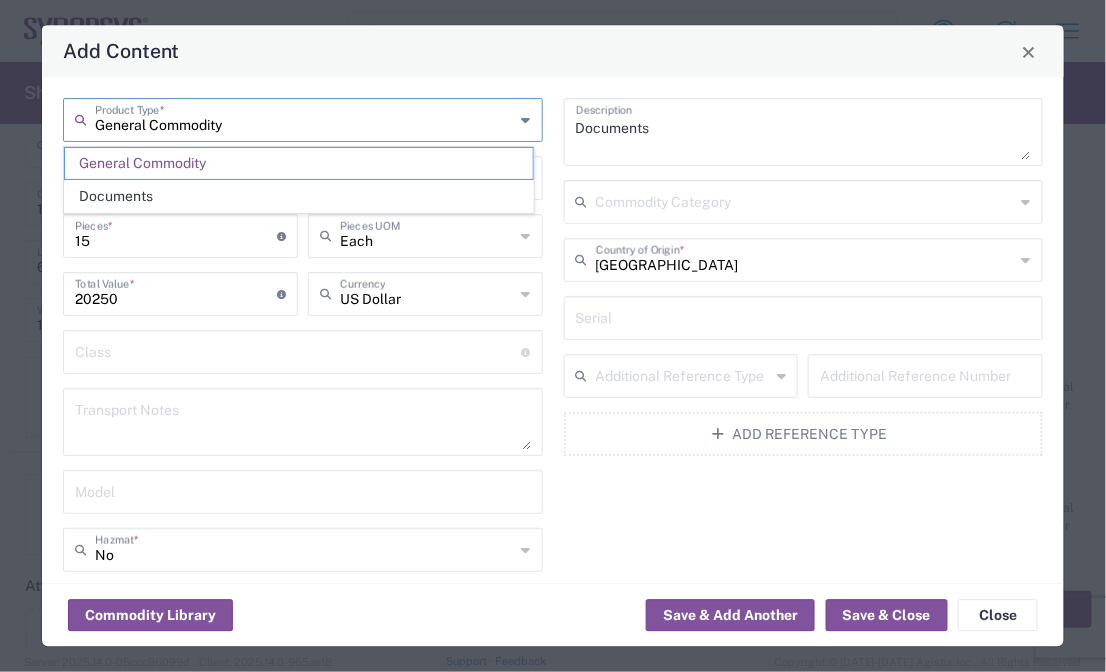 drag, startPoint x: 452, startPoint y: 126, endPoint x: 90, endPoint y: 132, distance: 362.0497 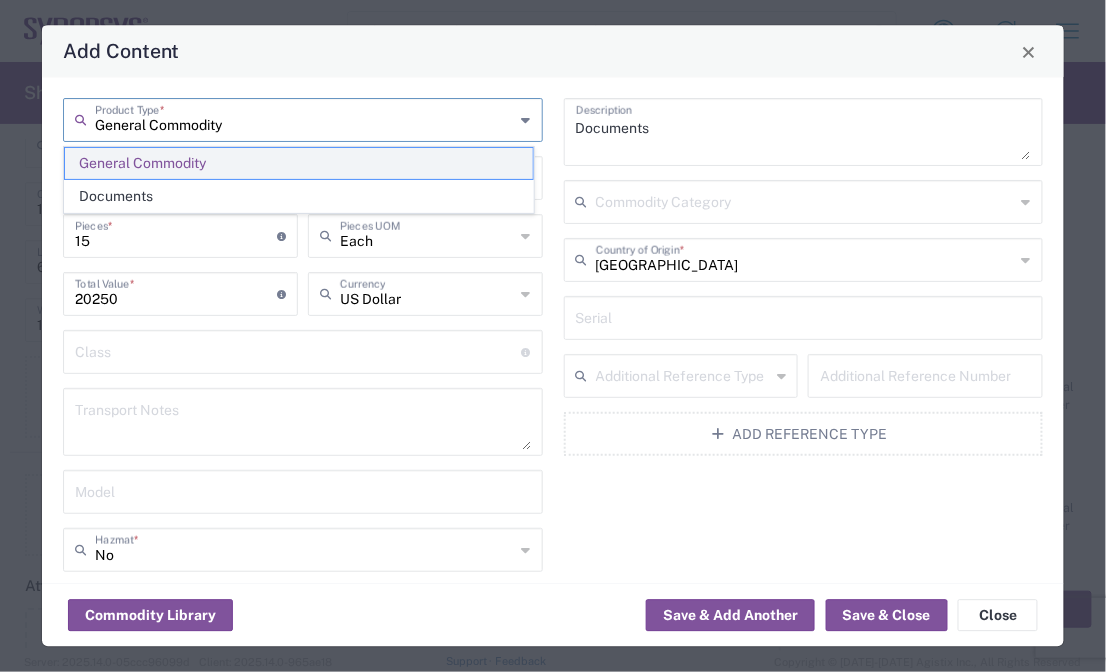click on "General Commodity" 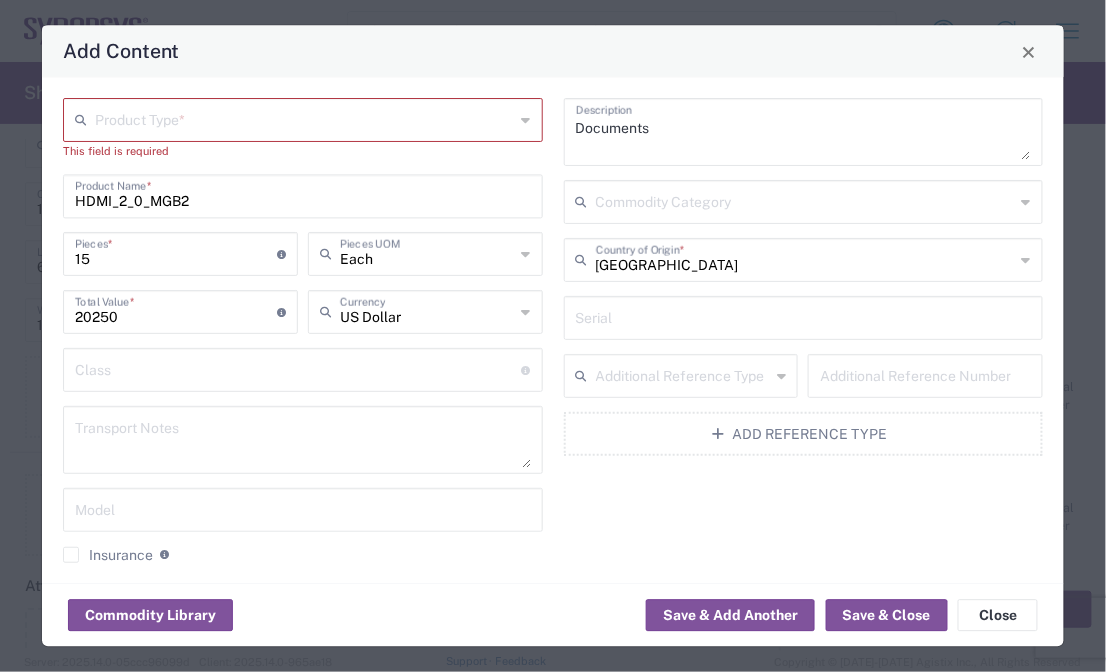click at bounding box center (305, 119) 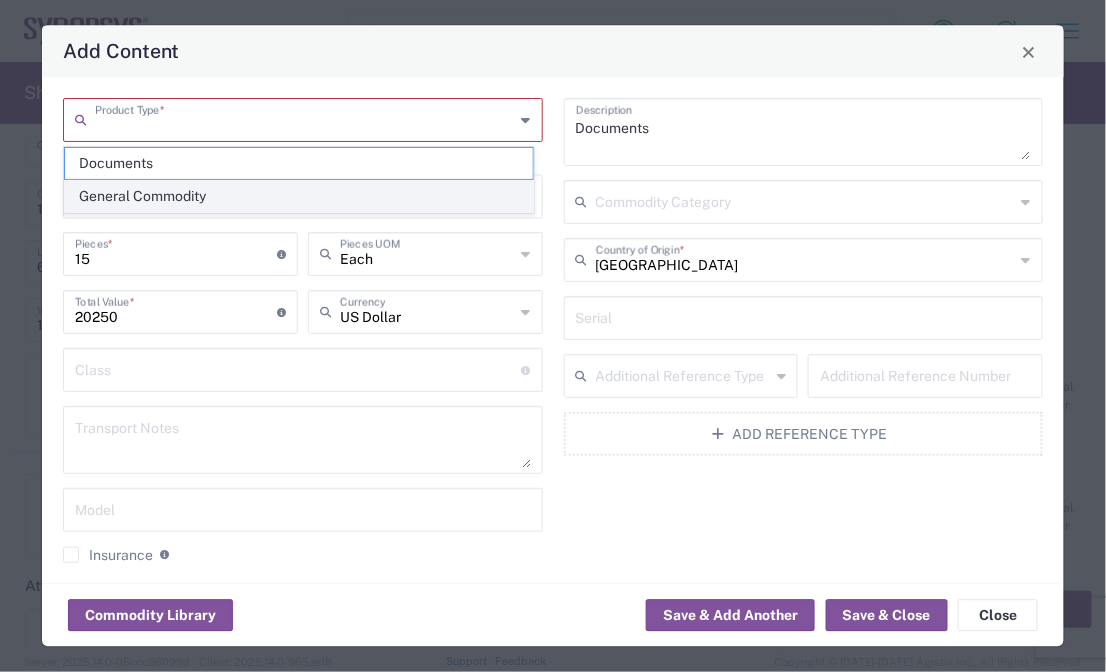 click on "General Commodity" 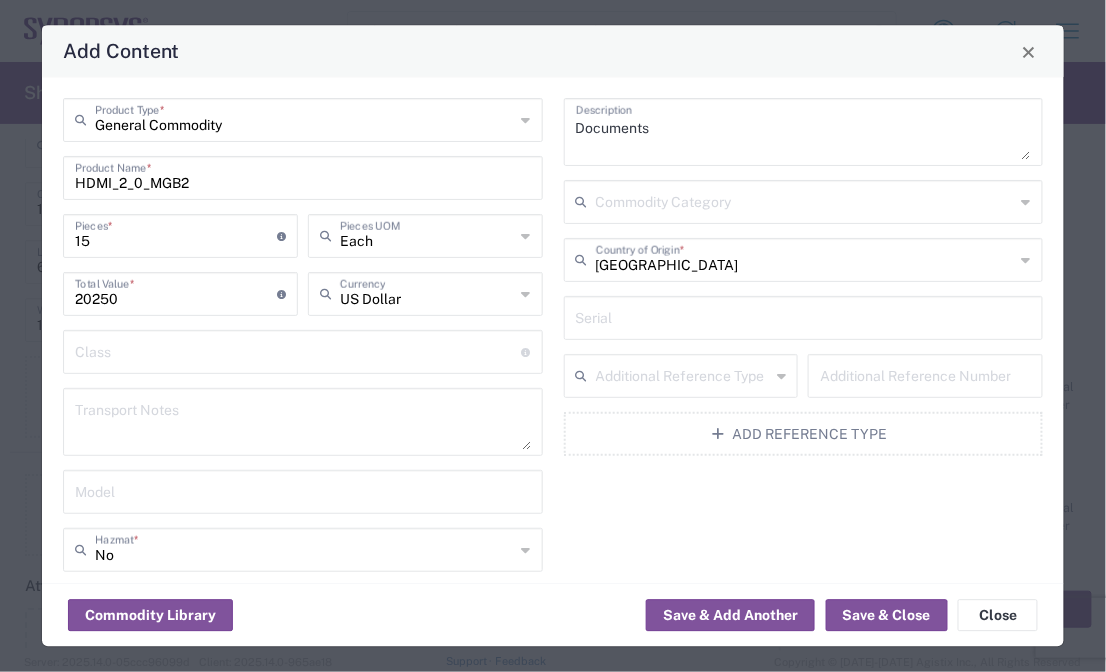 type on "Each" 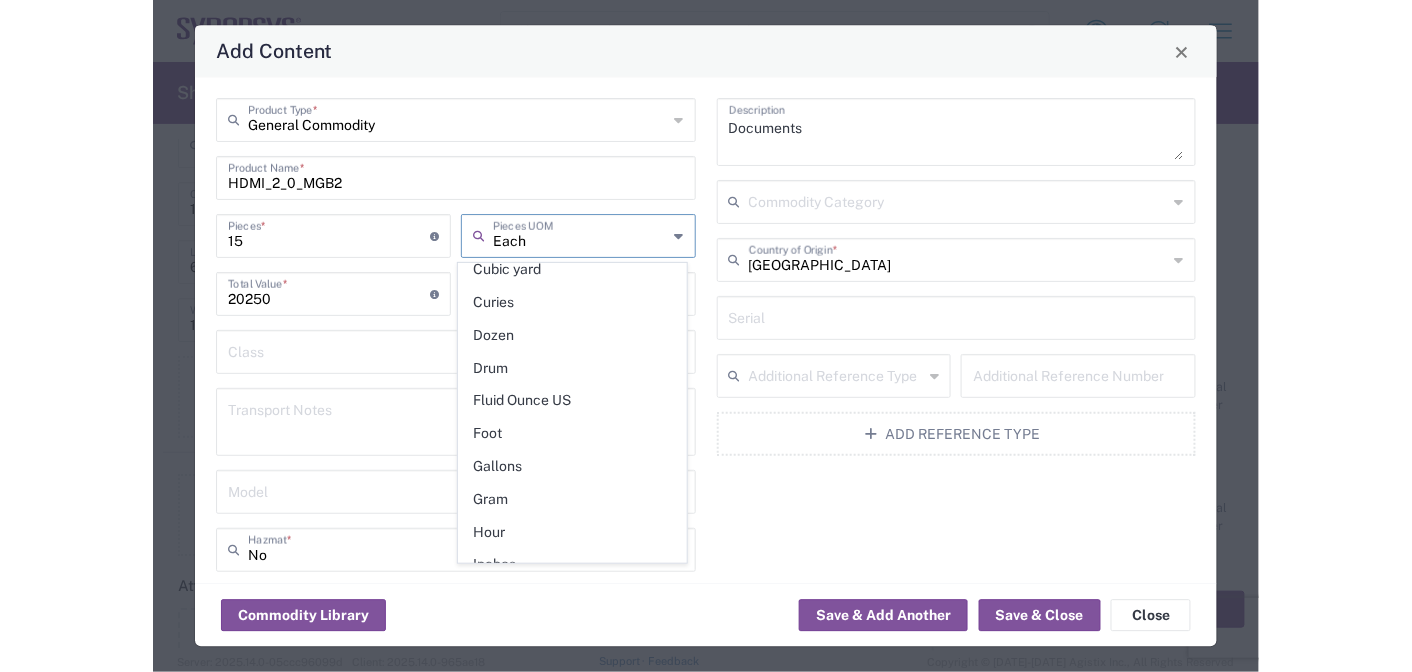 scroll, scrollTop: 0, scrollLeft: 0, axis: both 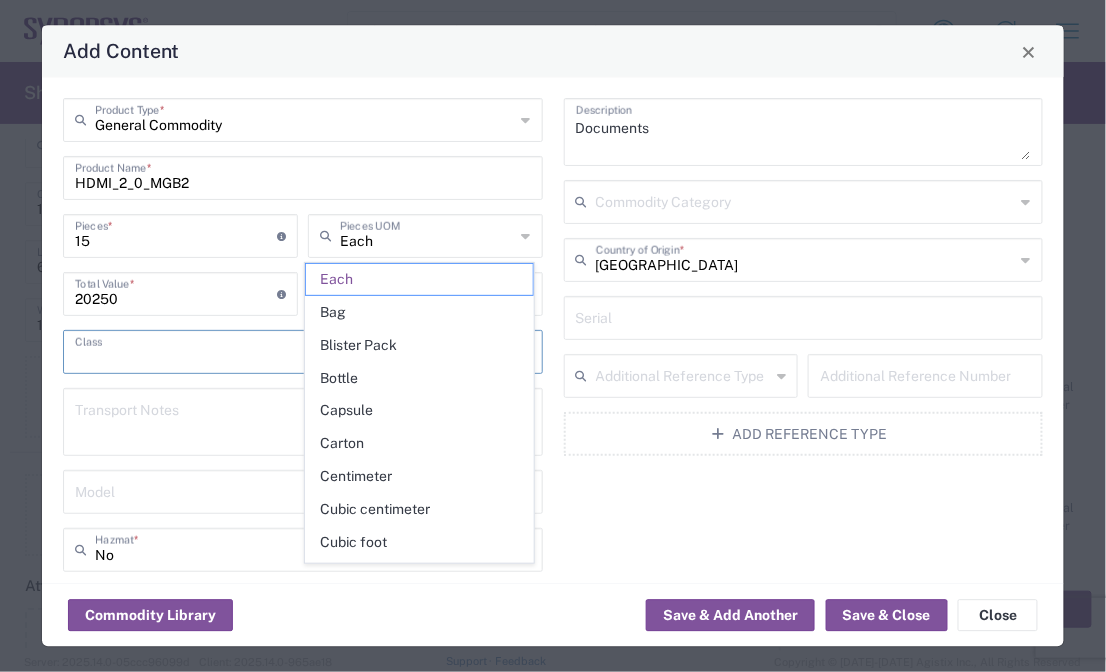click at bounding box center (298, 351) 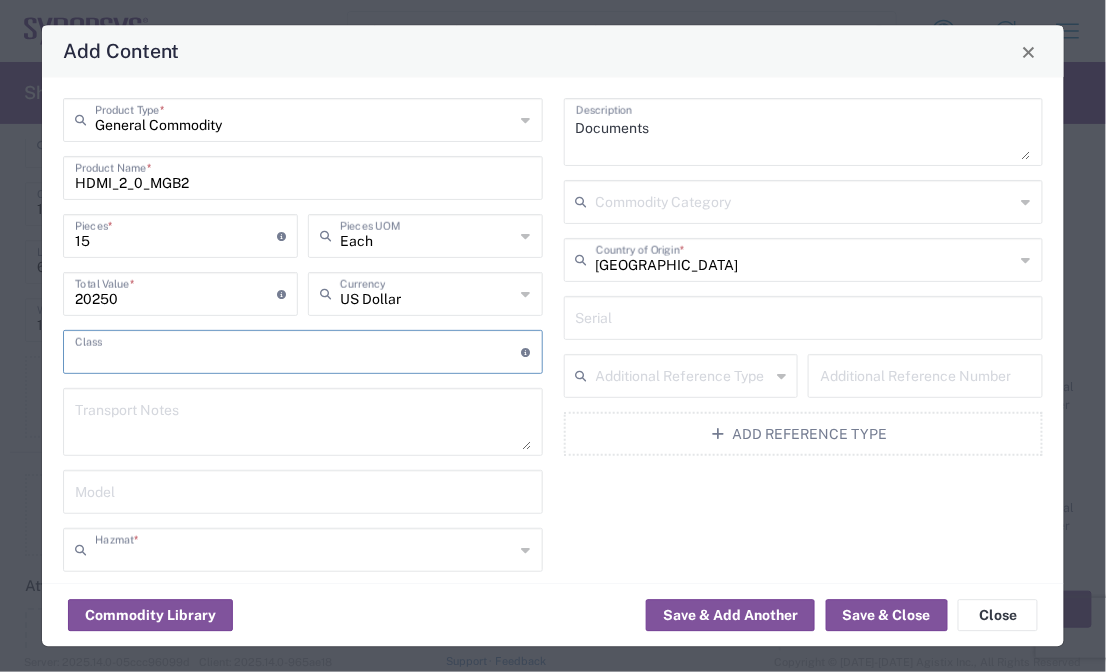 click on "Hazmat" at bounding box center [305, 549] 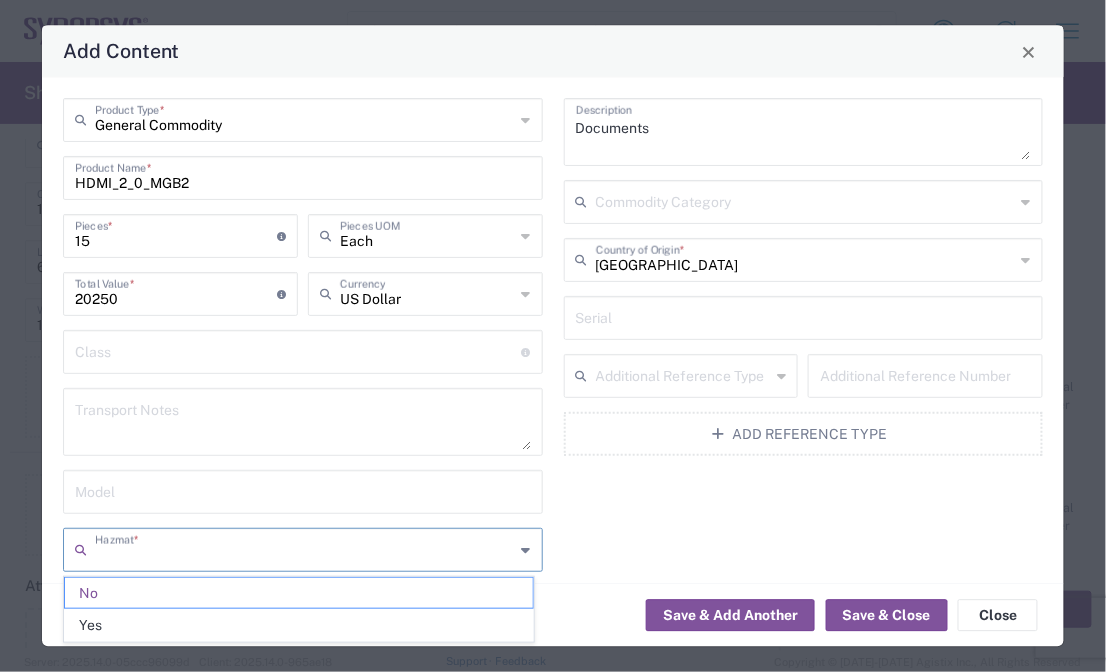 click on "Hazmat" at bounding box center (305, 549) 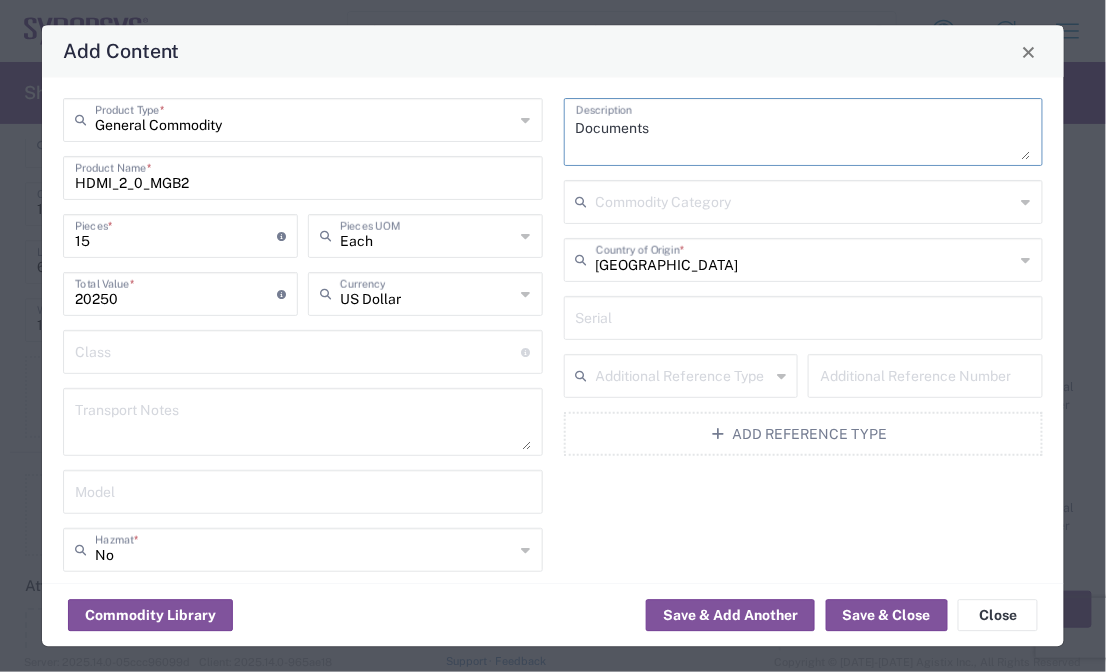 click on "Documents" at bounding box center (804, 133) 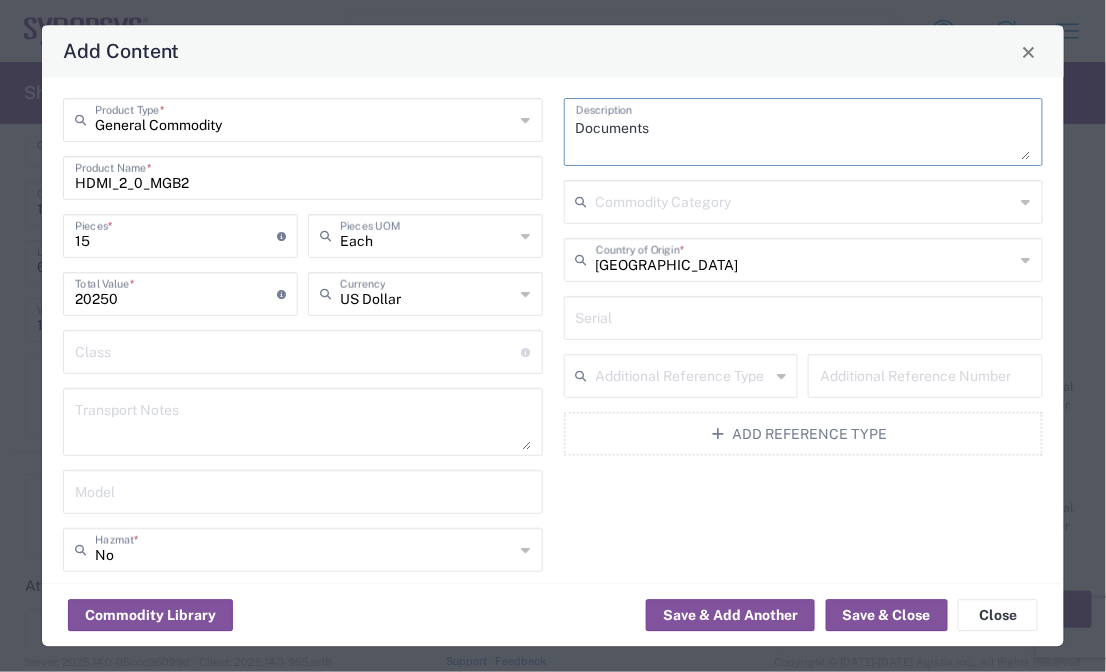 drag, startPoint x: 683, startPoint y: 134, endPoint x: 255, endPoint y: 57, distance: 434.87125 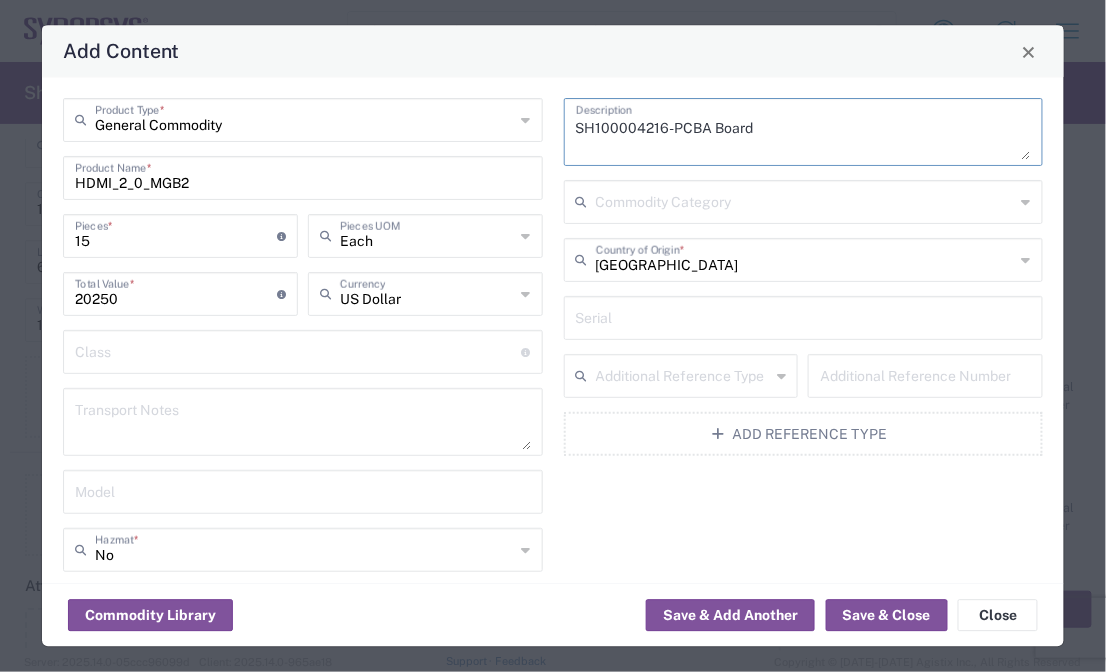 type on "SH100004216-PCBA Board" 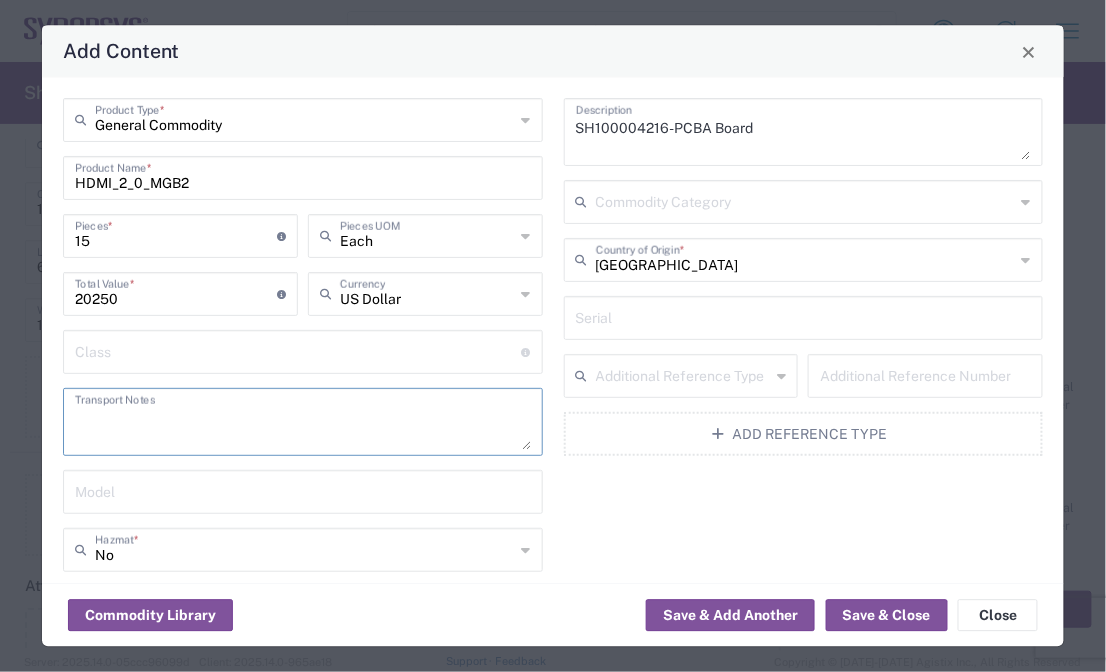 click at bounding box center [303, 423] 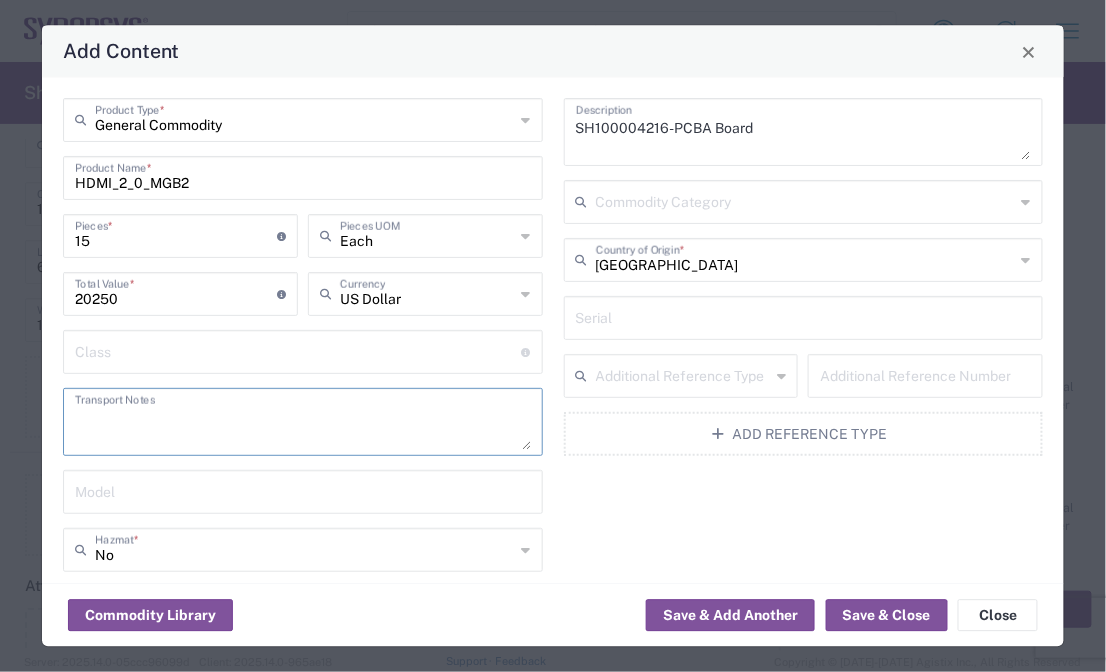 drag, startPoint x: 77, startPoint y: 400, endPoint x: 155, endPoint y: 399, distance: 78.00641 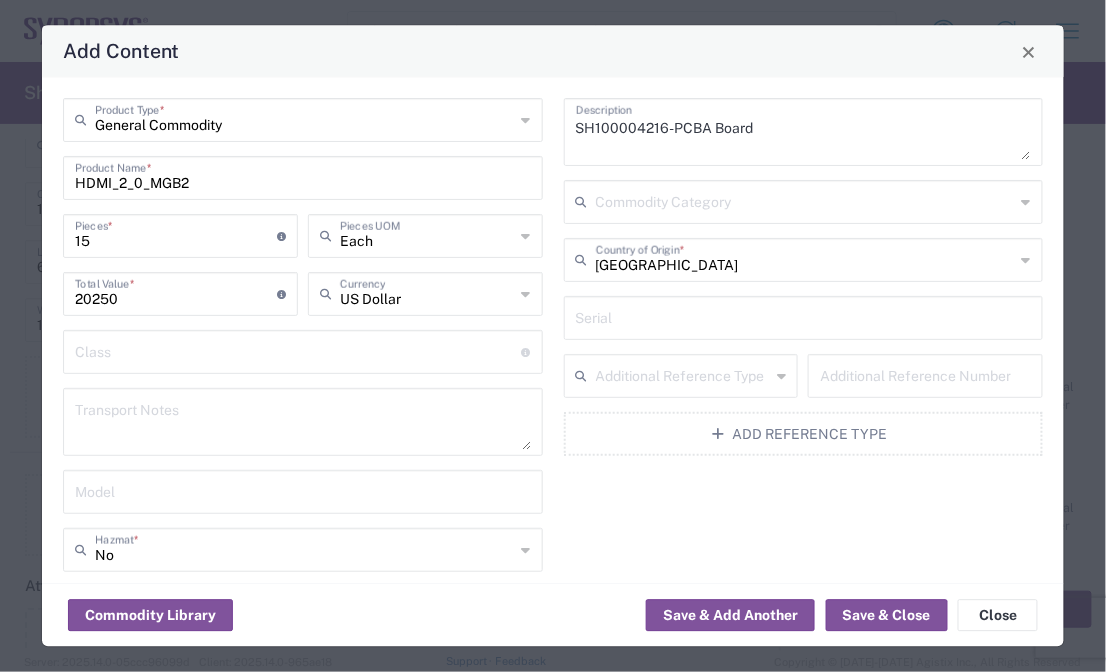 click at bounding box center [303, 423] 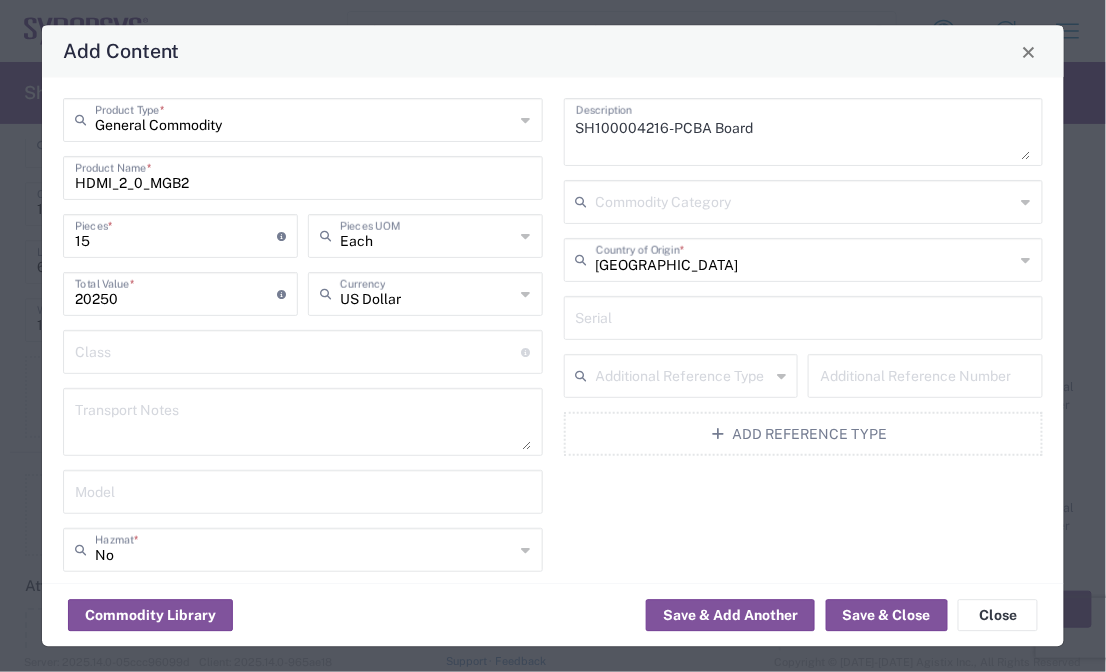 drag, startPoint x: 120, startPoint y: 461, endPoint x: 124, endPoint y: 449, distance: 12.649111 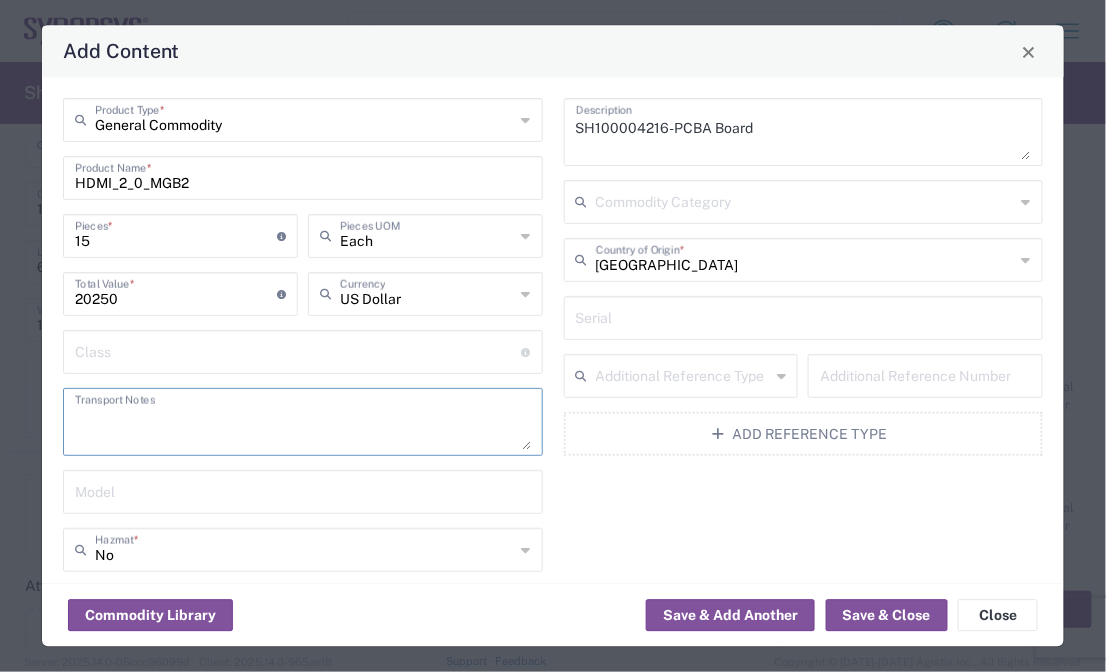 click at bounding box center (303, 423) 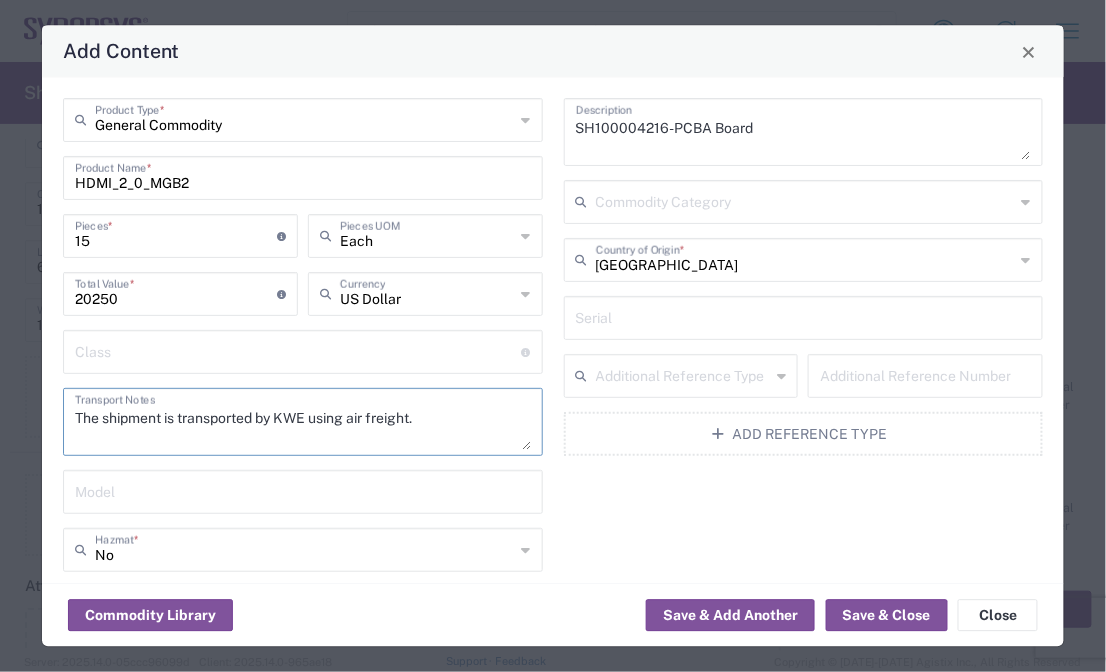 type on "The shipment is transported by KWE using air freight." 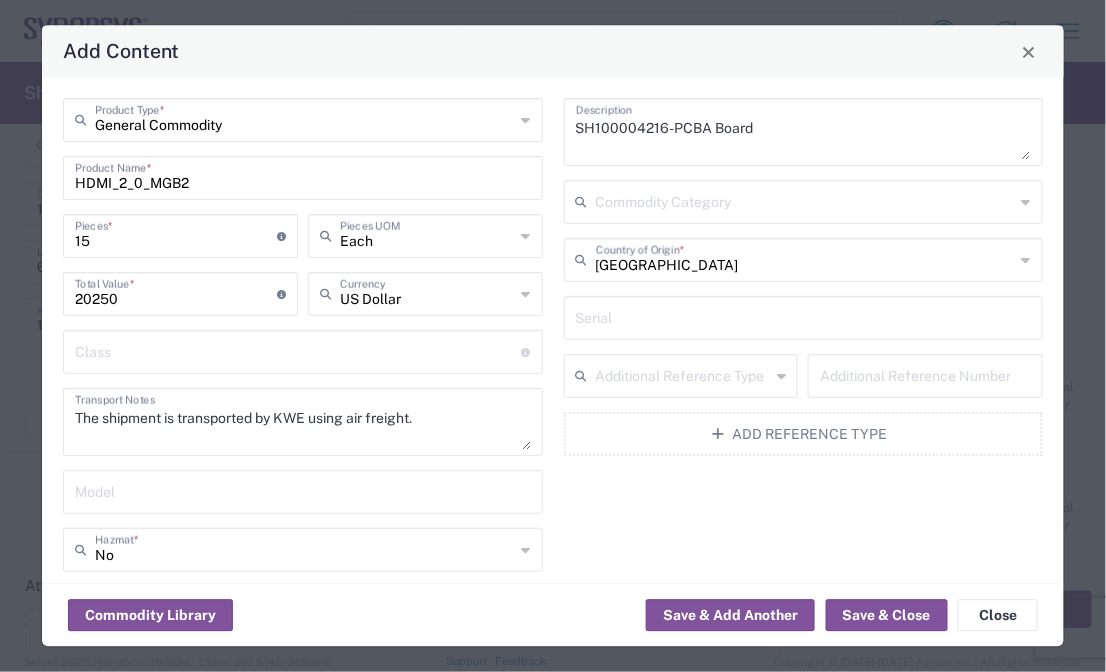 click on "SH100004216-PCBA Board  Description   Commodity Category  [GEOGRAPHIC_DATA]  Country of Origin  *  Serial   Additional Reference Type   Additional Reference Number  Add Reference Type" 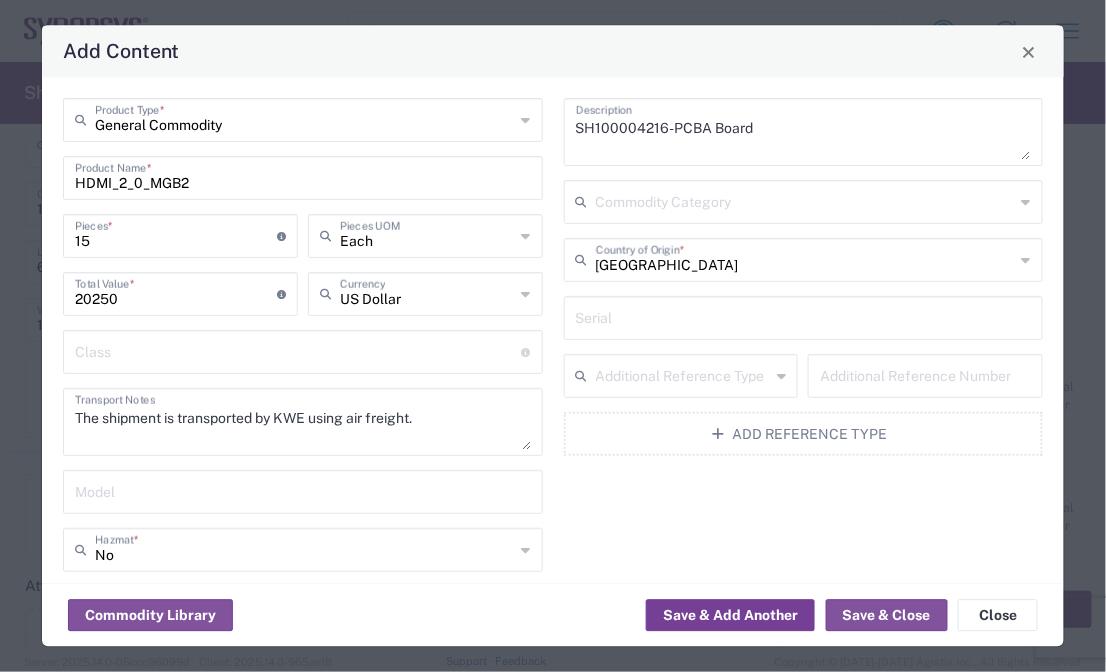 click on "Save & Add Another" 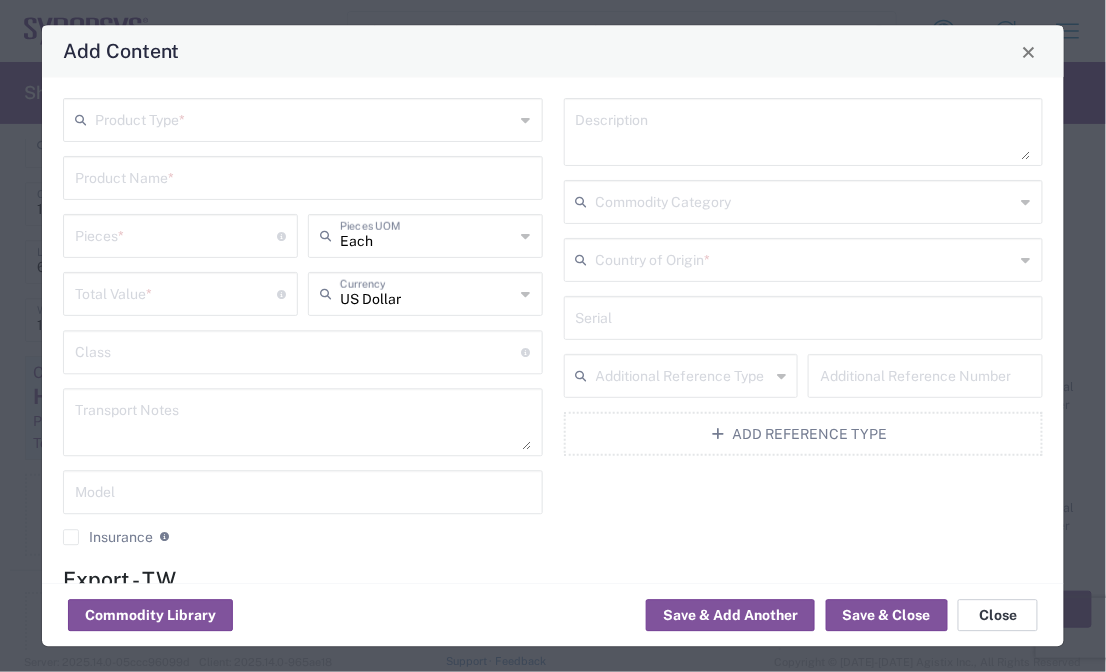 click on "Close" 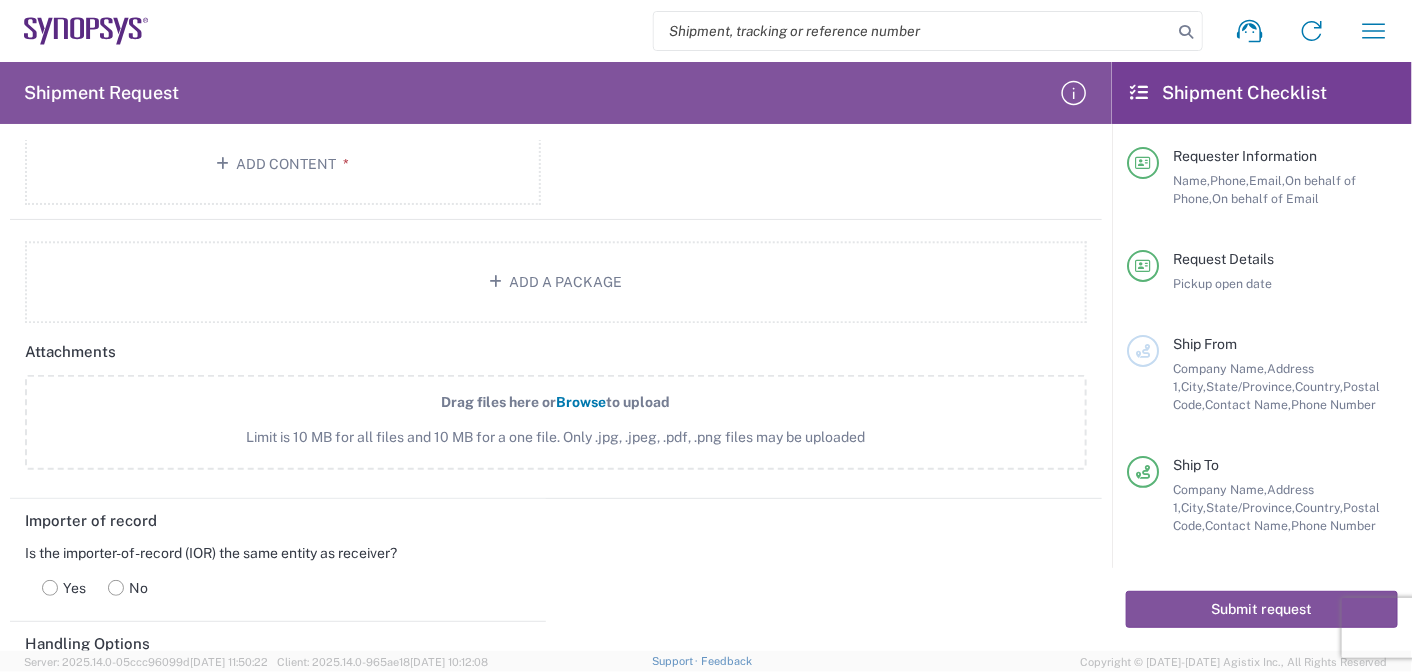 scroll, scrollTop: 1929, scrollLeft: 0, axis: vertical 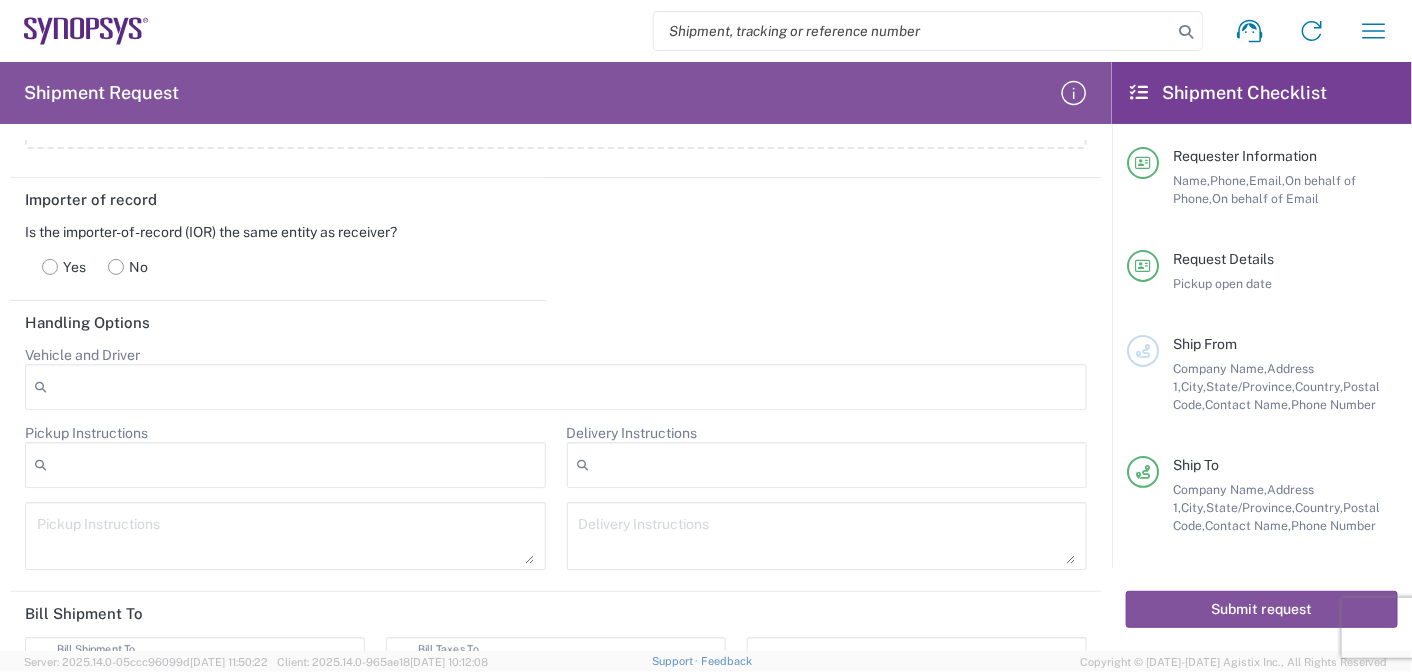 drag, startPoint x: 553, startPoint y: 261, endPoint x: 643, endPoint y: 263, distance: 90.02222 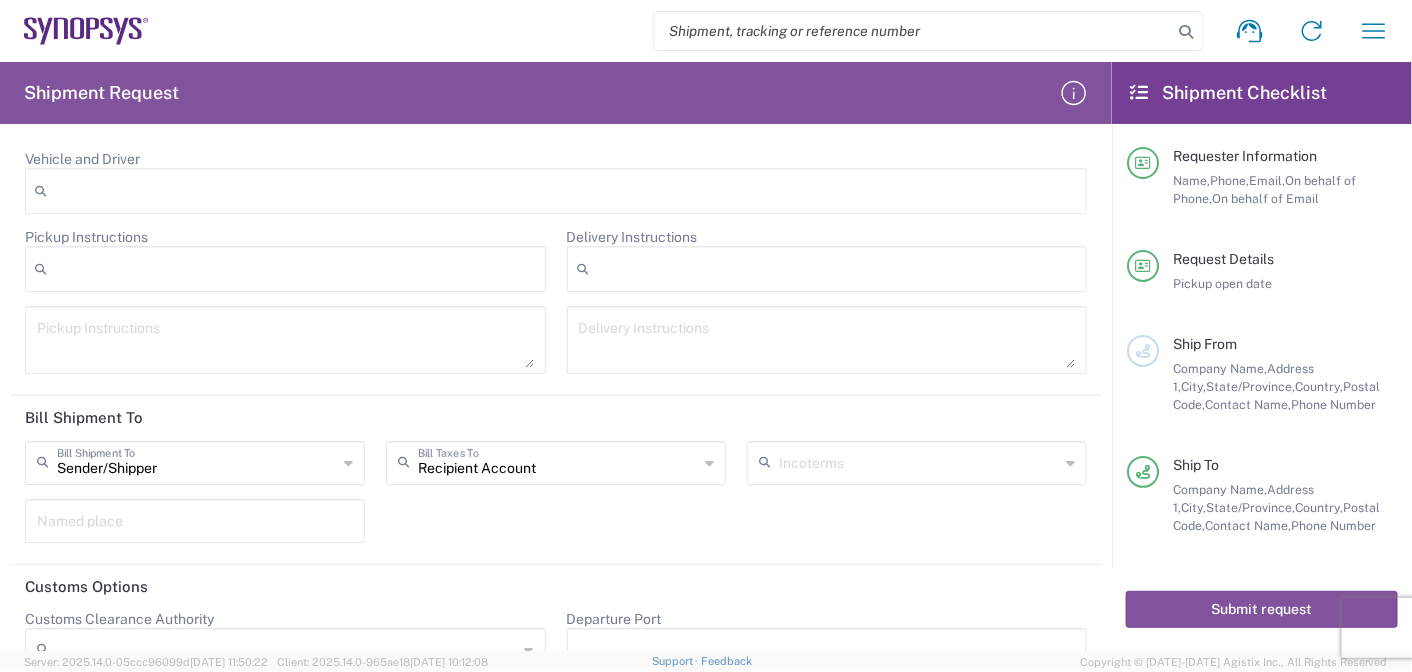 scroll, scrollTop: 2420, scrollLeft: 0, axis: vertical 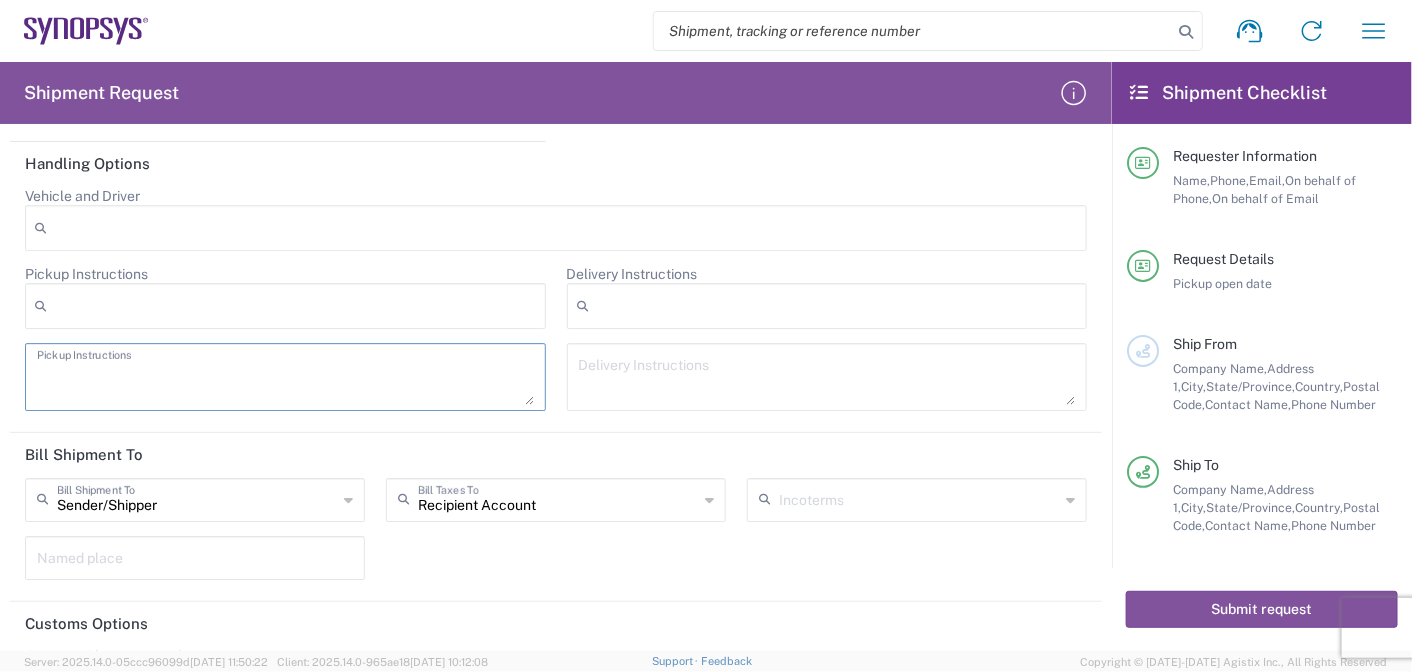 drag, startPoint x: 161, startPoint y: 361, endPoint x: 5, endPoint y: 351, distance: 156.32019 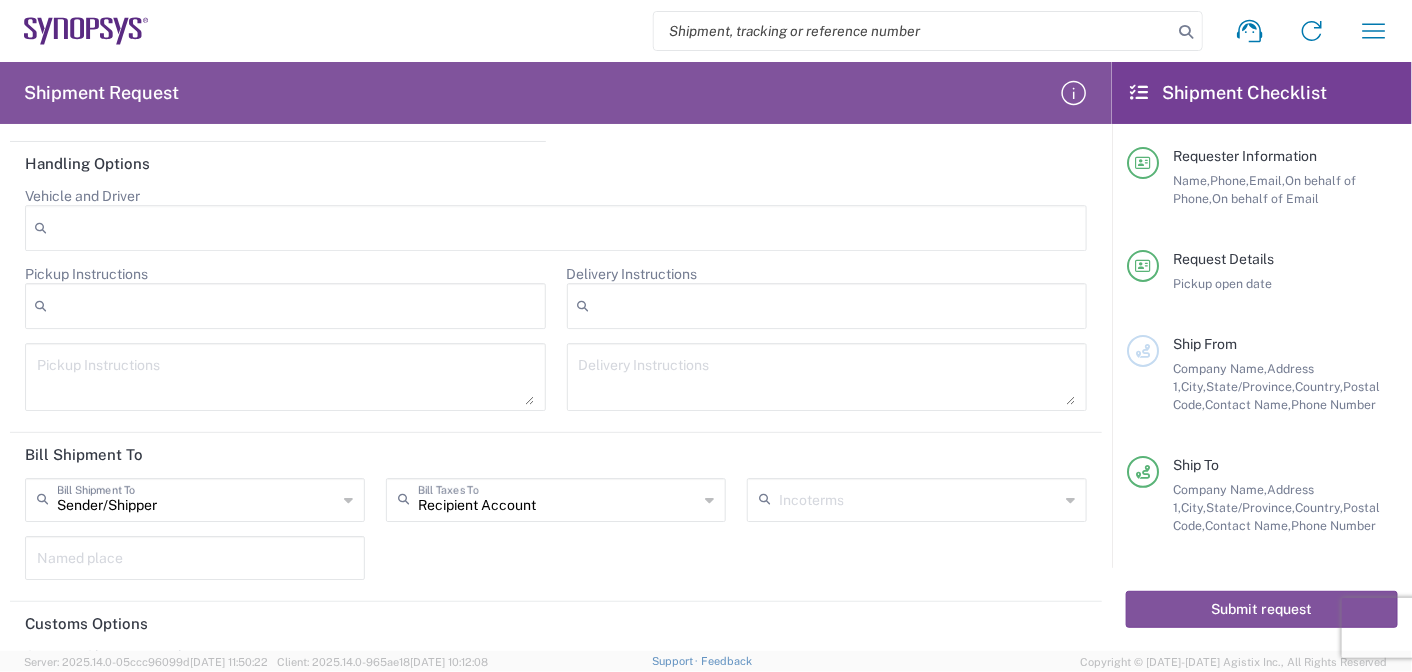 click on "Handling Options" 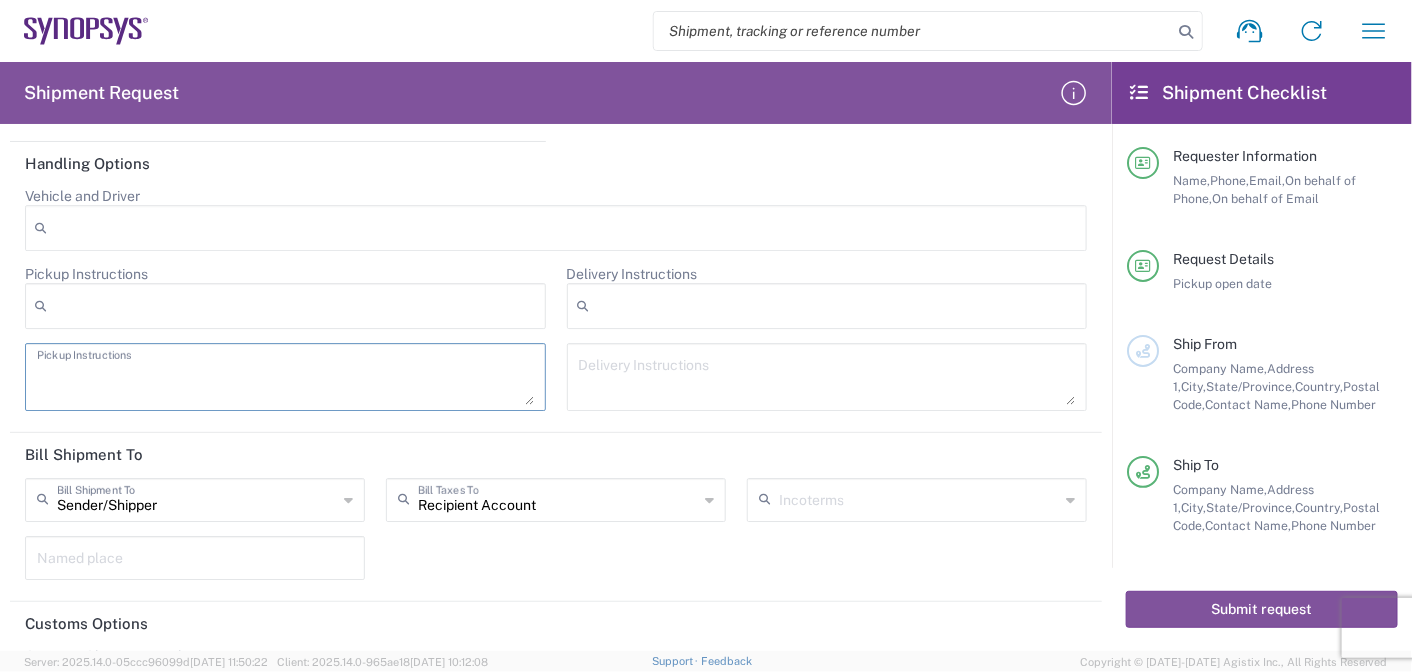 paste on "The shipment is transported by KWE using air freight." 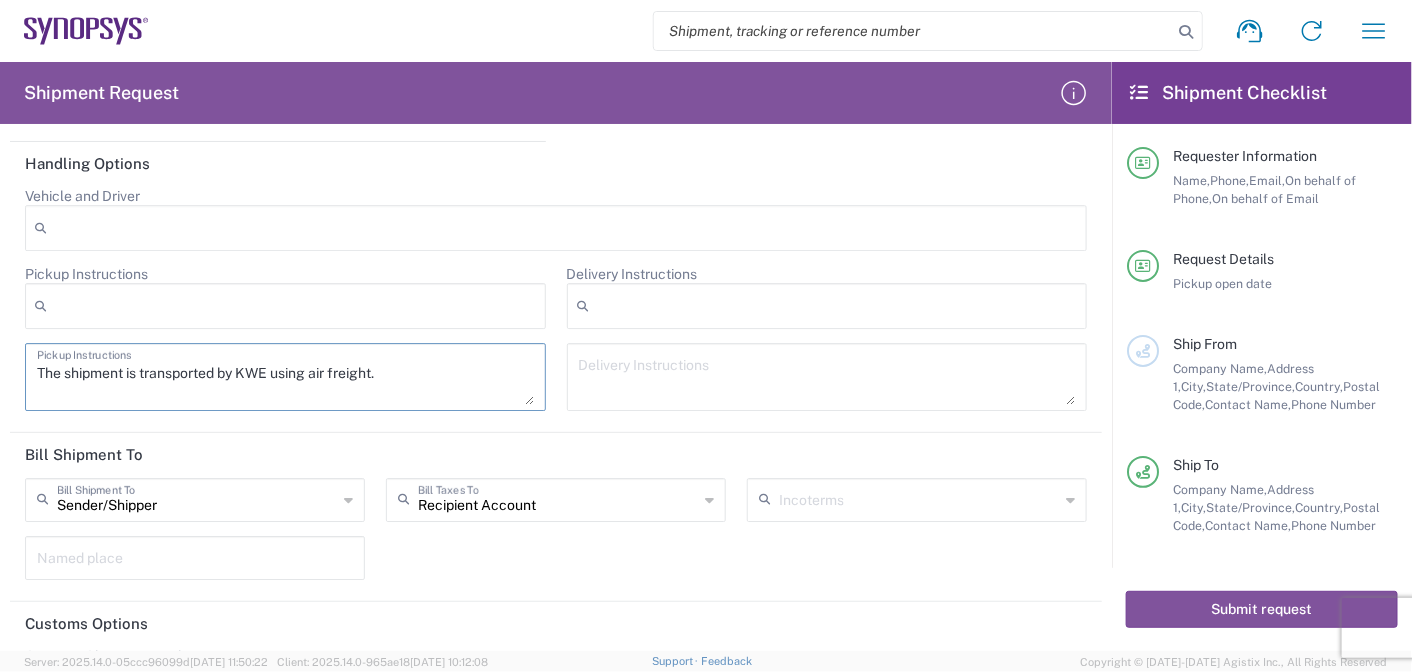 scroll, scrollTop: 2420, scrollLeft: 0, axis: vertical 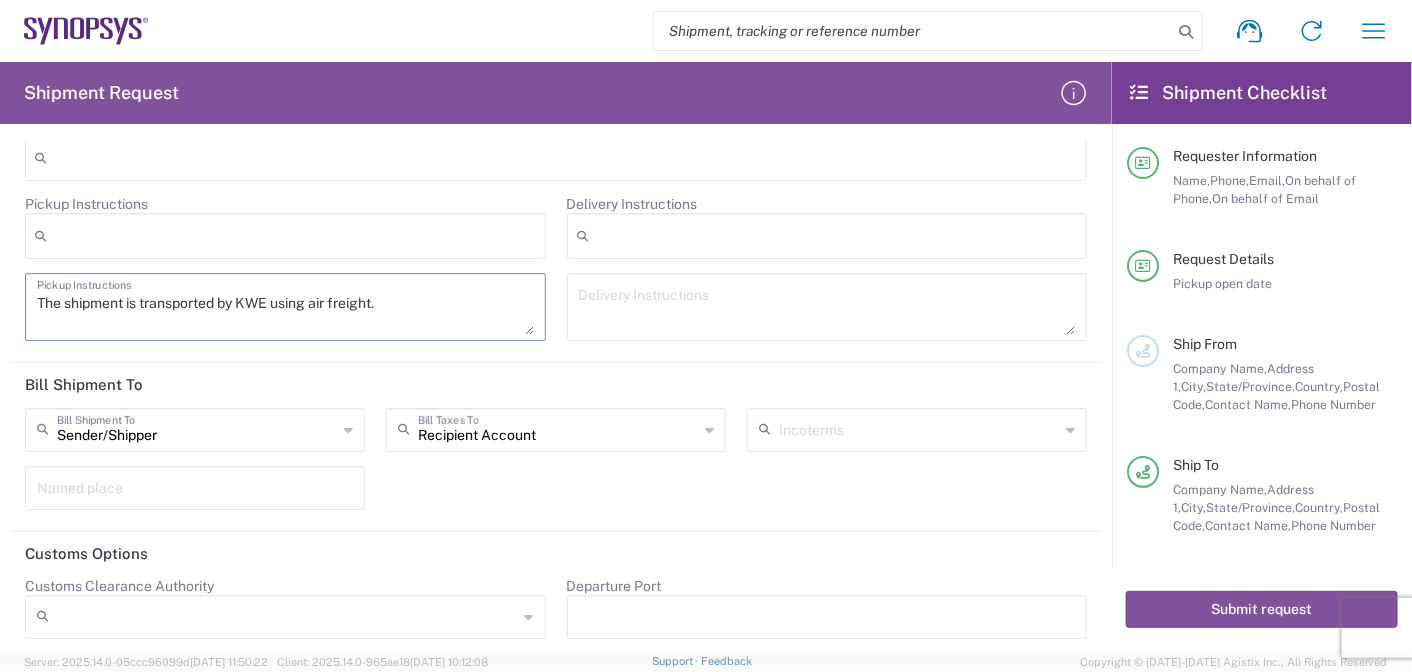 type on "The shipment is transported by KWE using air freight." 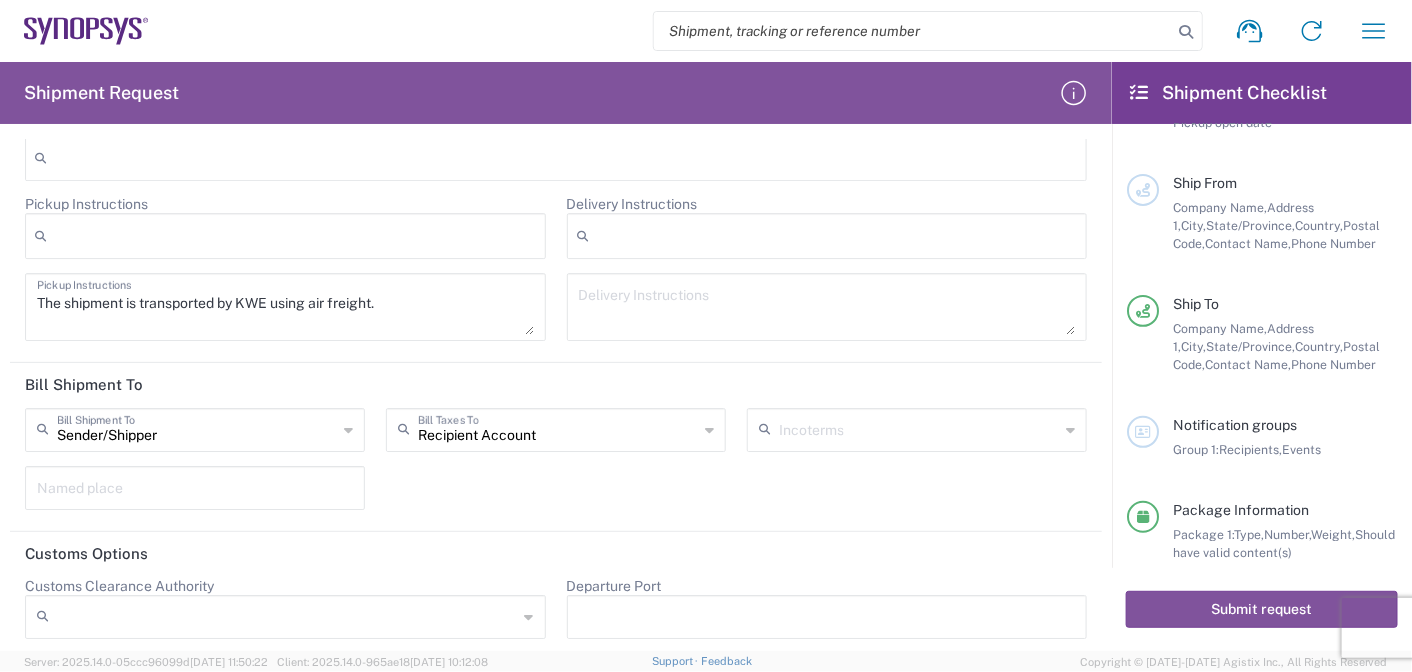 scroll, scrollTop: 196, scrollLeft: 0, axis: vertical 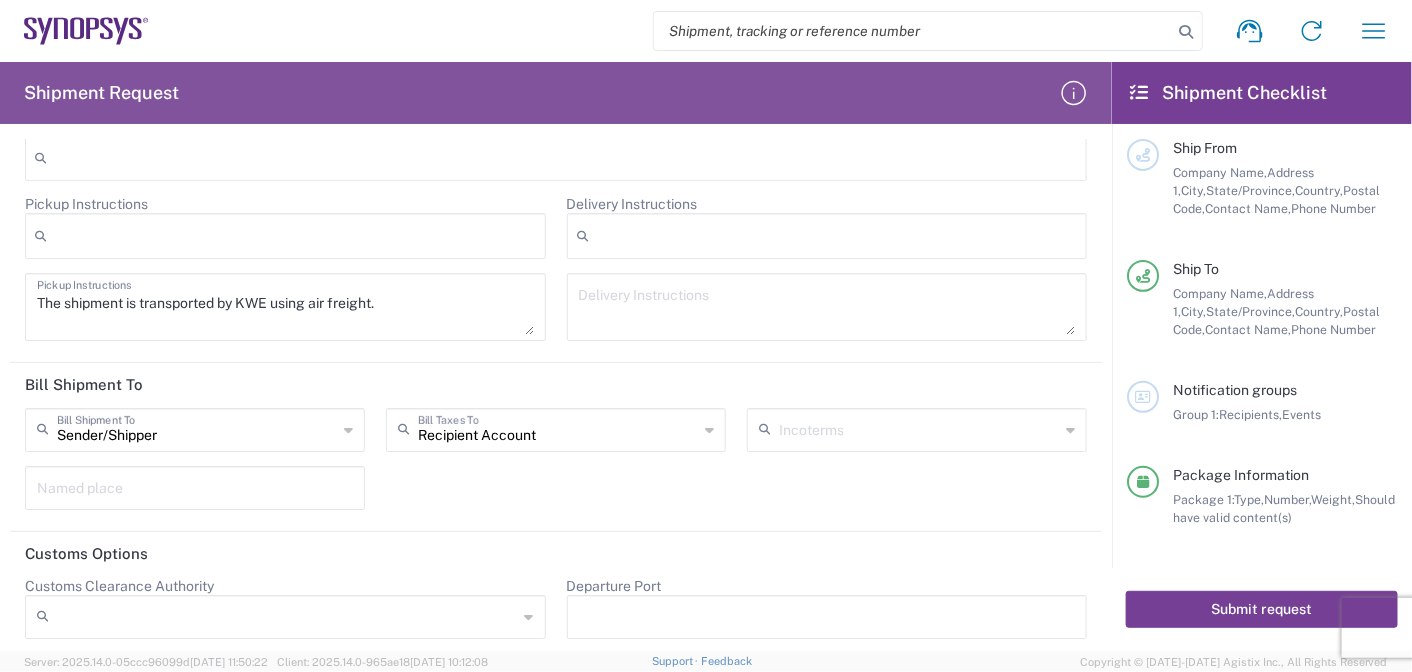 click on "Submit request" 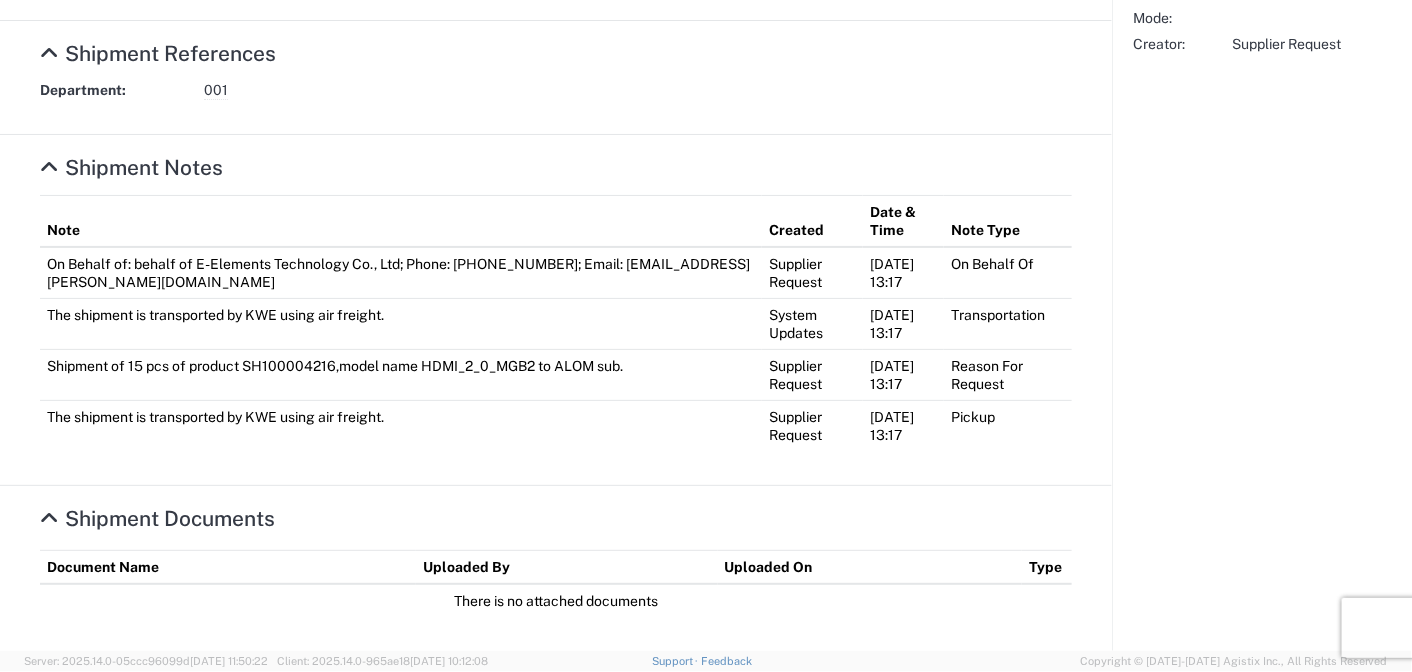 scroll, scrollTop: 977, scrollLeft: 0, axis: vertical 